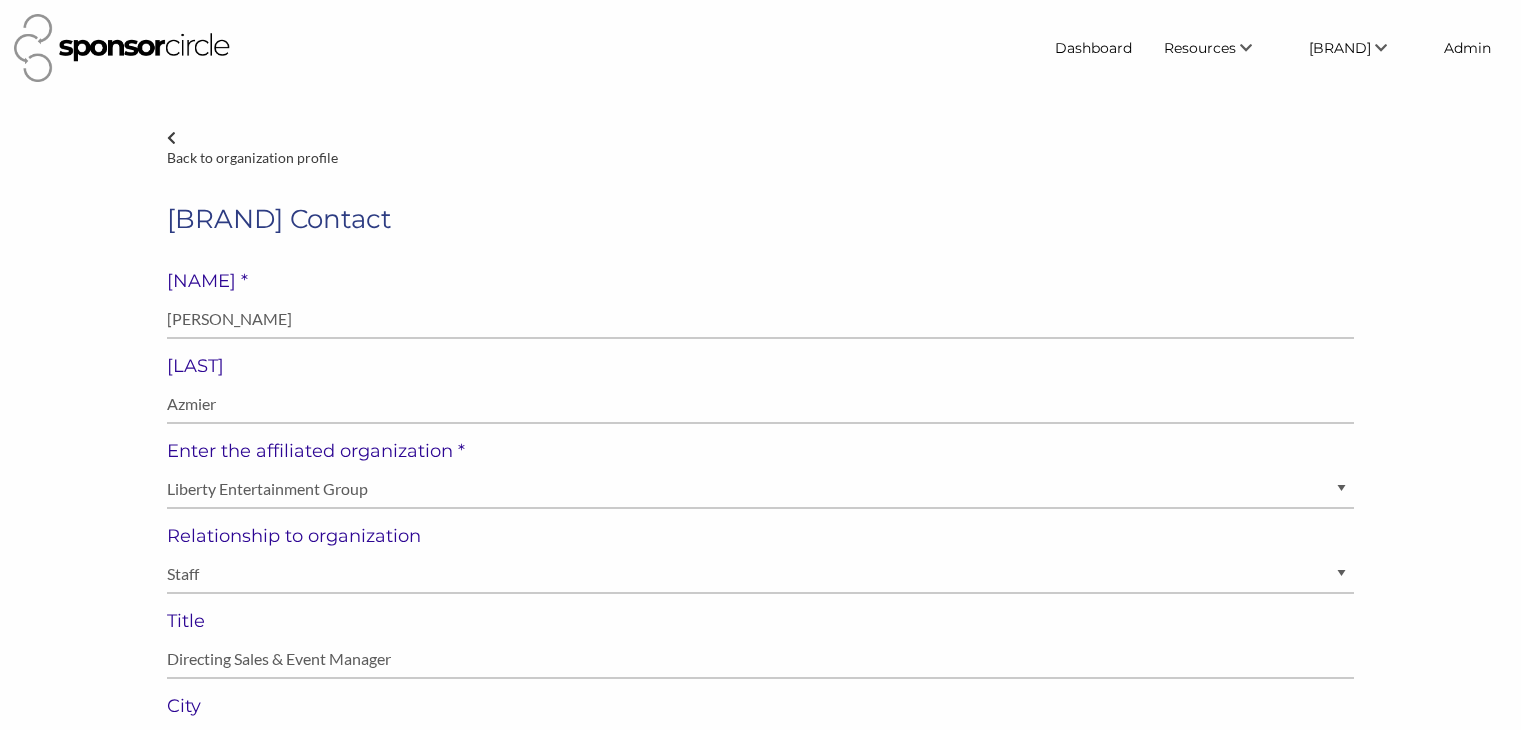 select on "Staff" 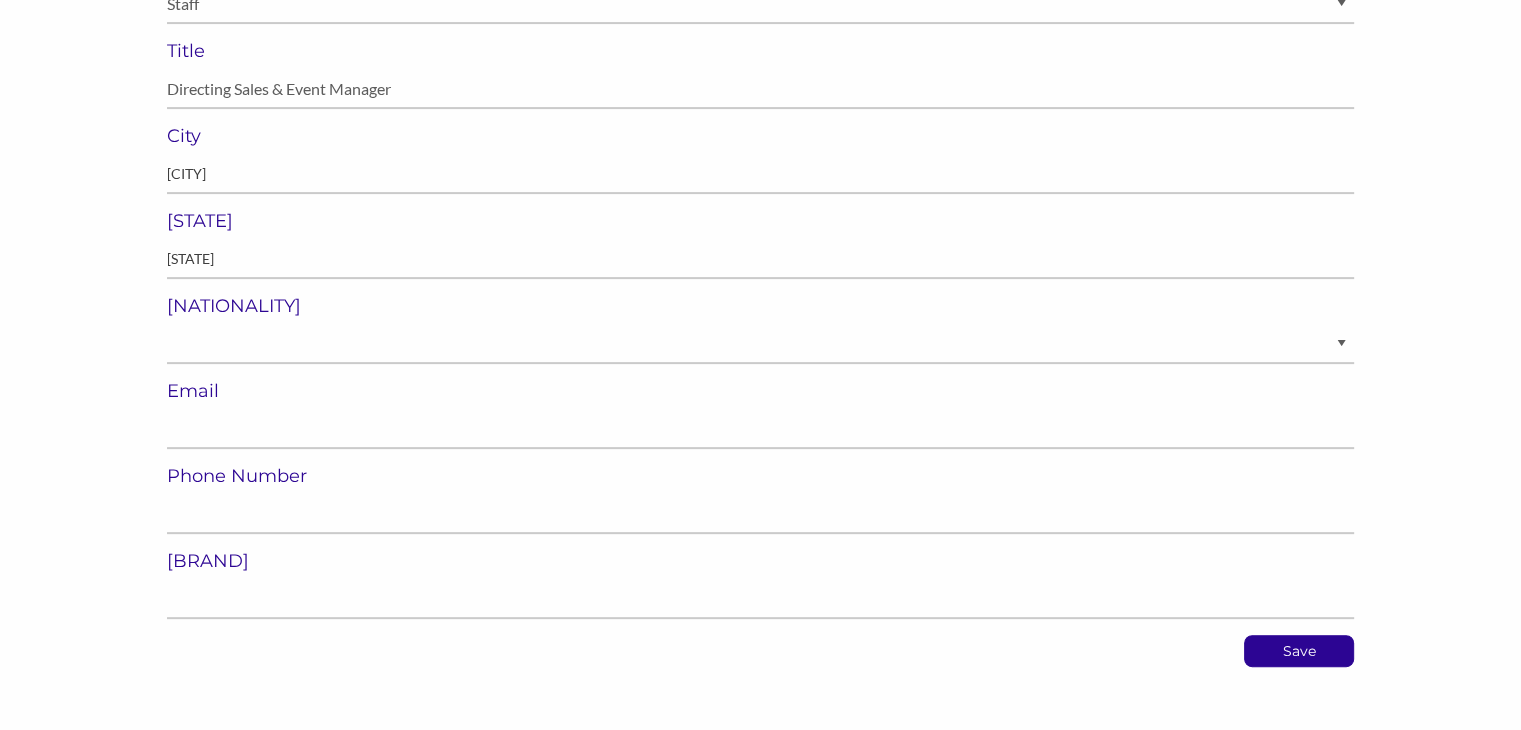 scroll, scrollTop: 570, scrollLeft: 0, axis: vertical 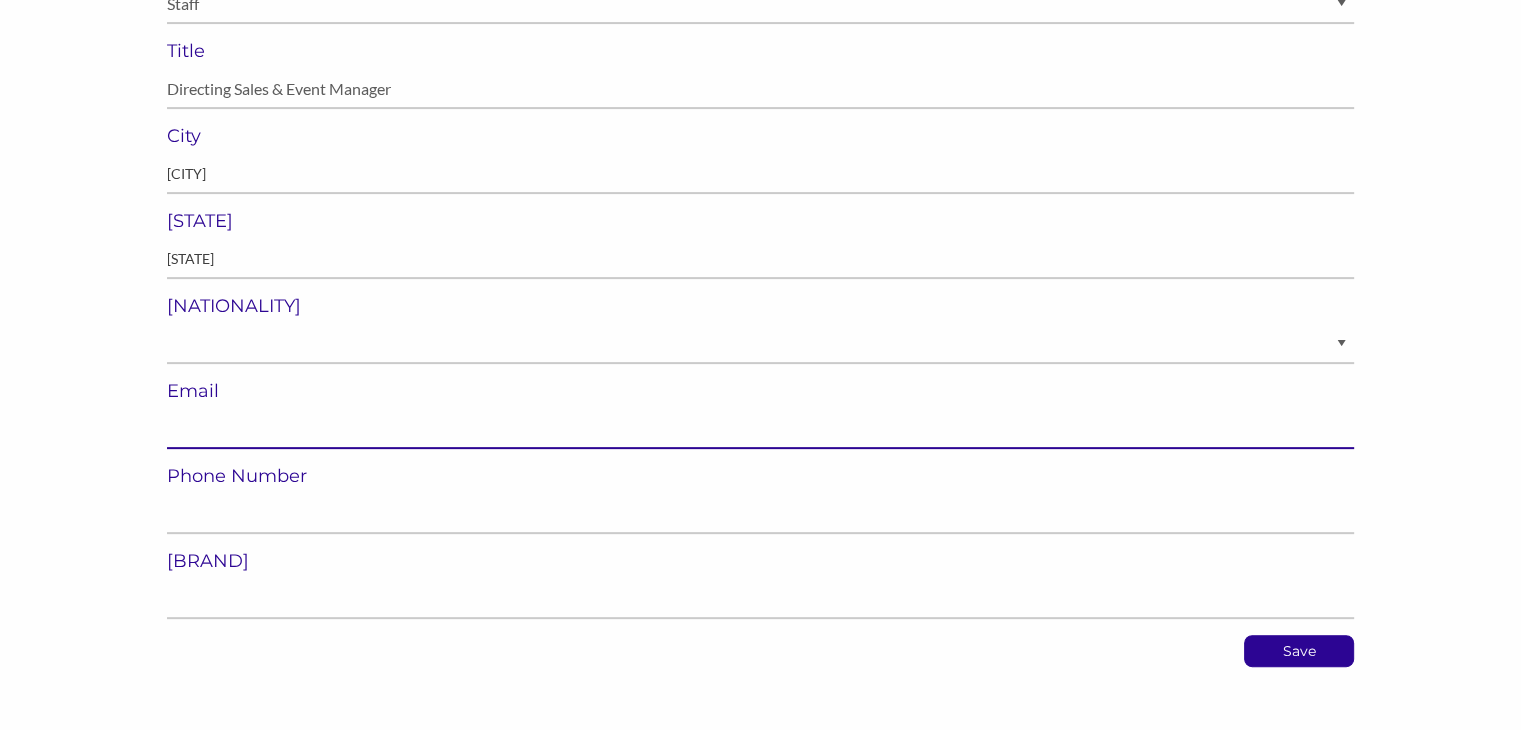 click at bounding box center [760, 429] 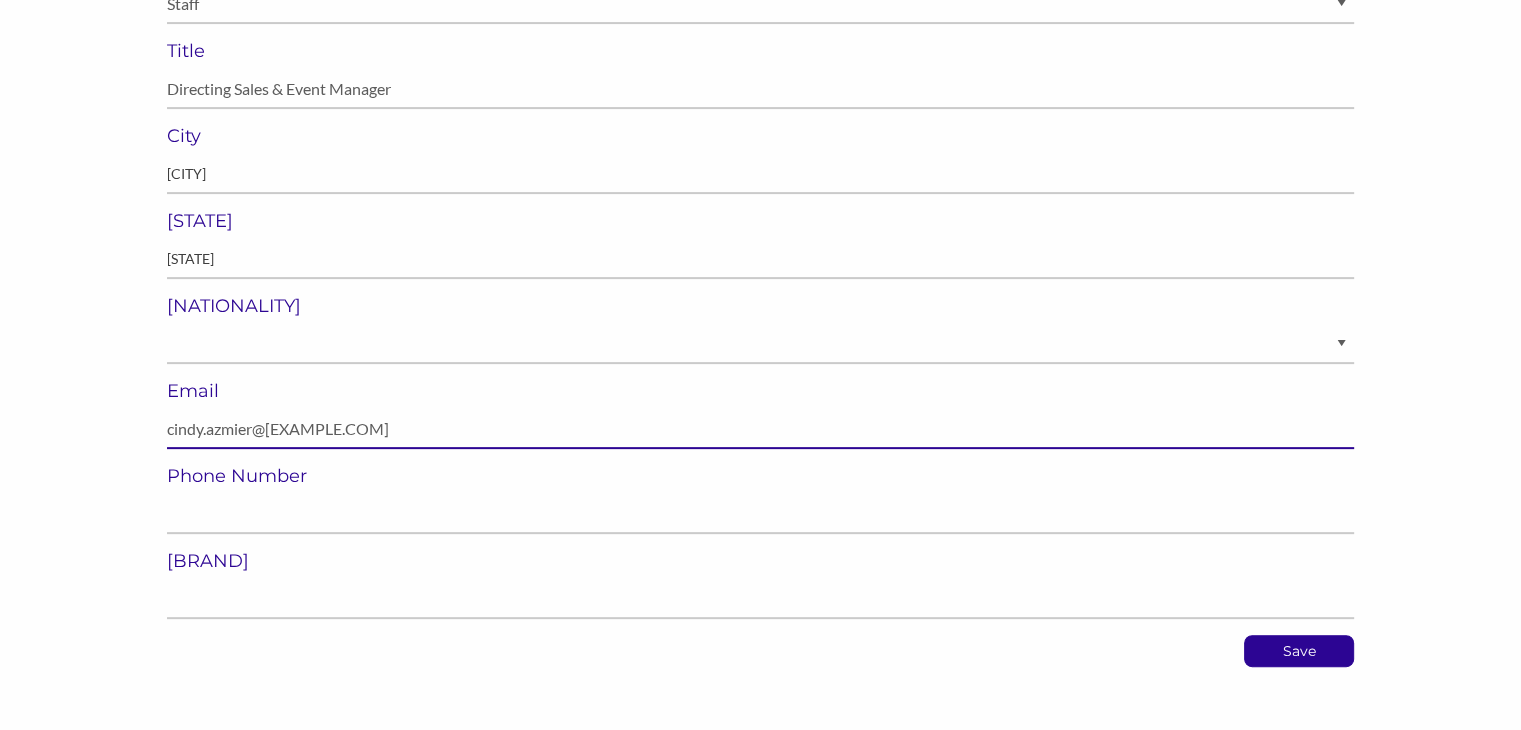 type on "cindy.azmier@[EXAMPLE.COM]" 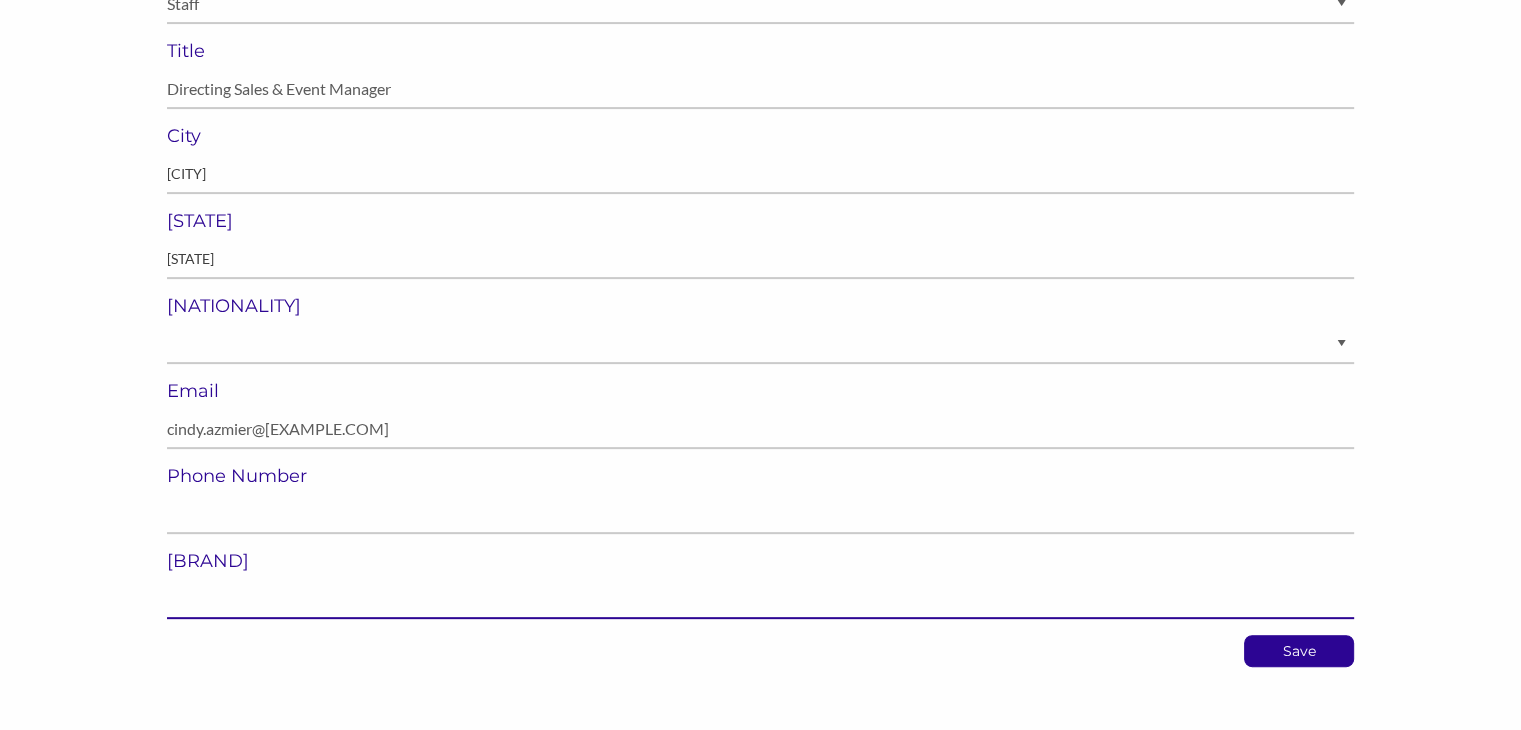 click at bounding box center (760, 599) 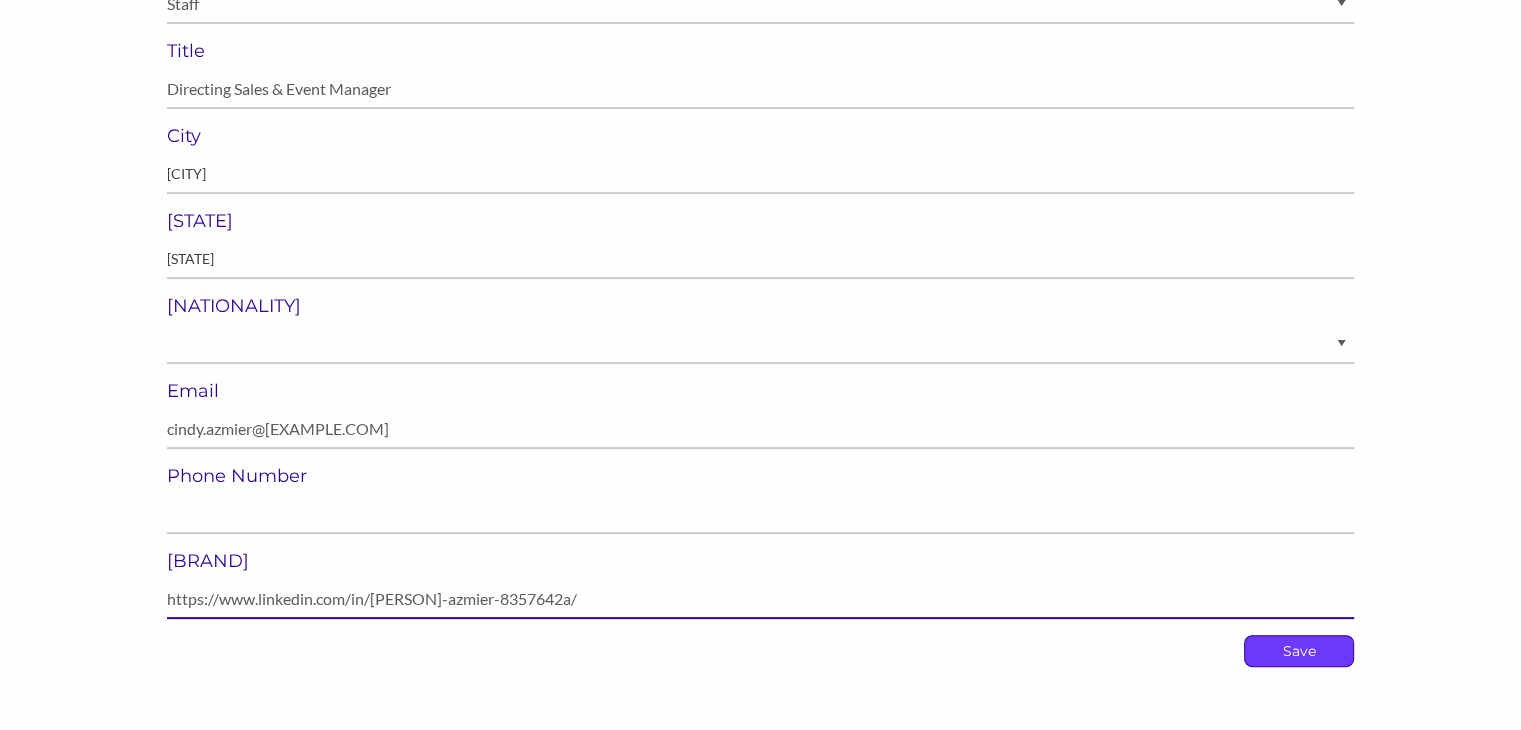 type on "https://www.linkedin.com/in/[PERSON]-azmier-8357642a/" 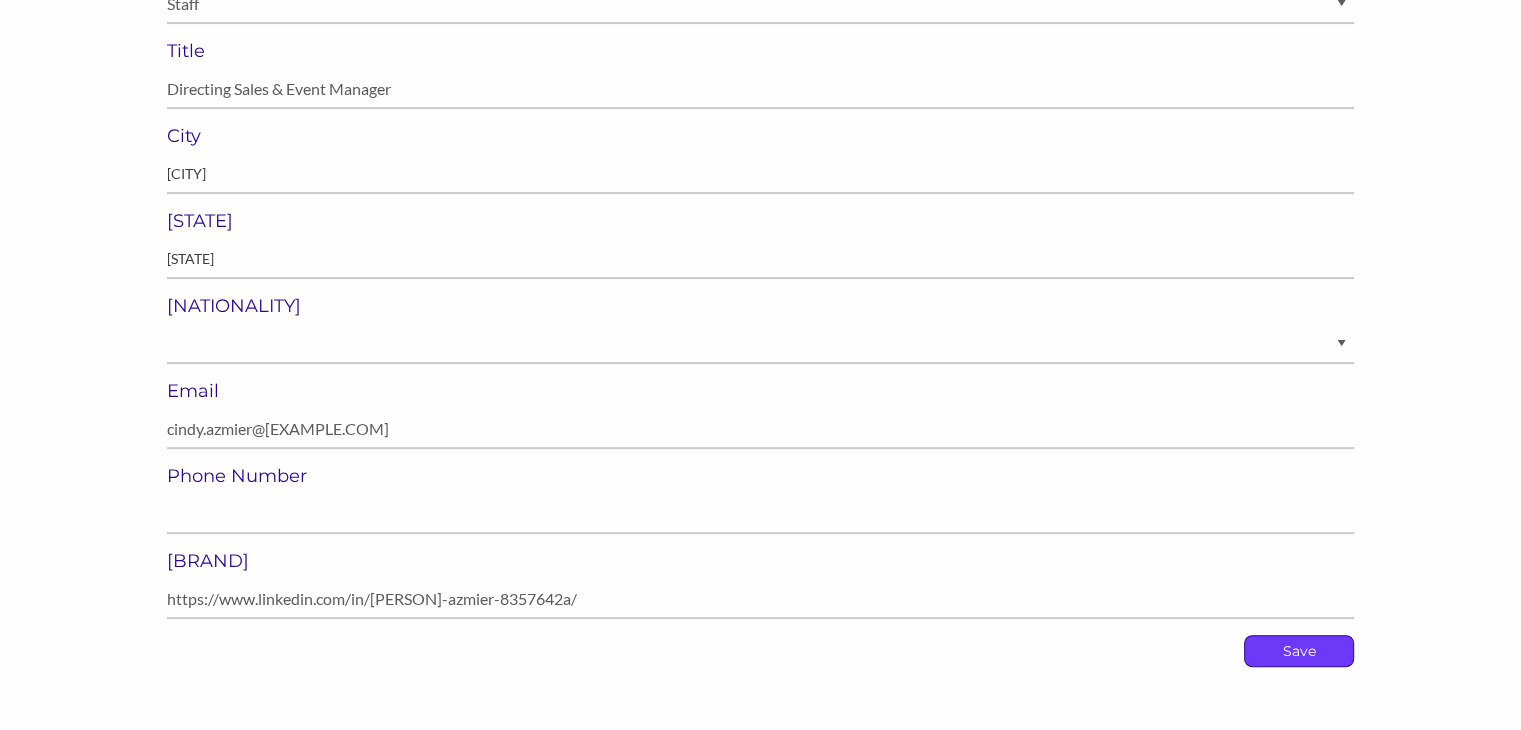 click on "Save" at bounding box center [1299, 651] 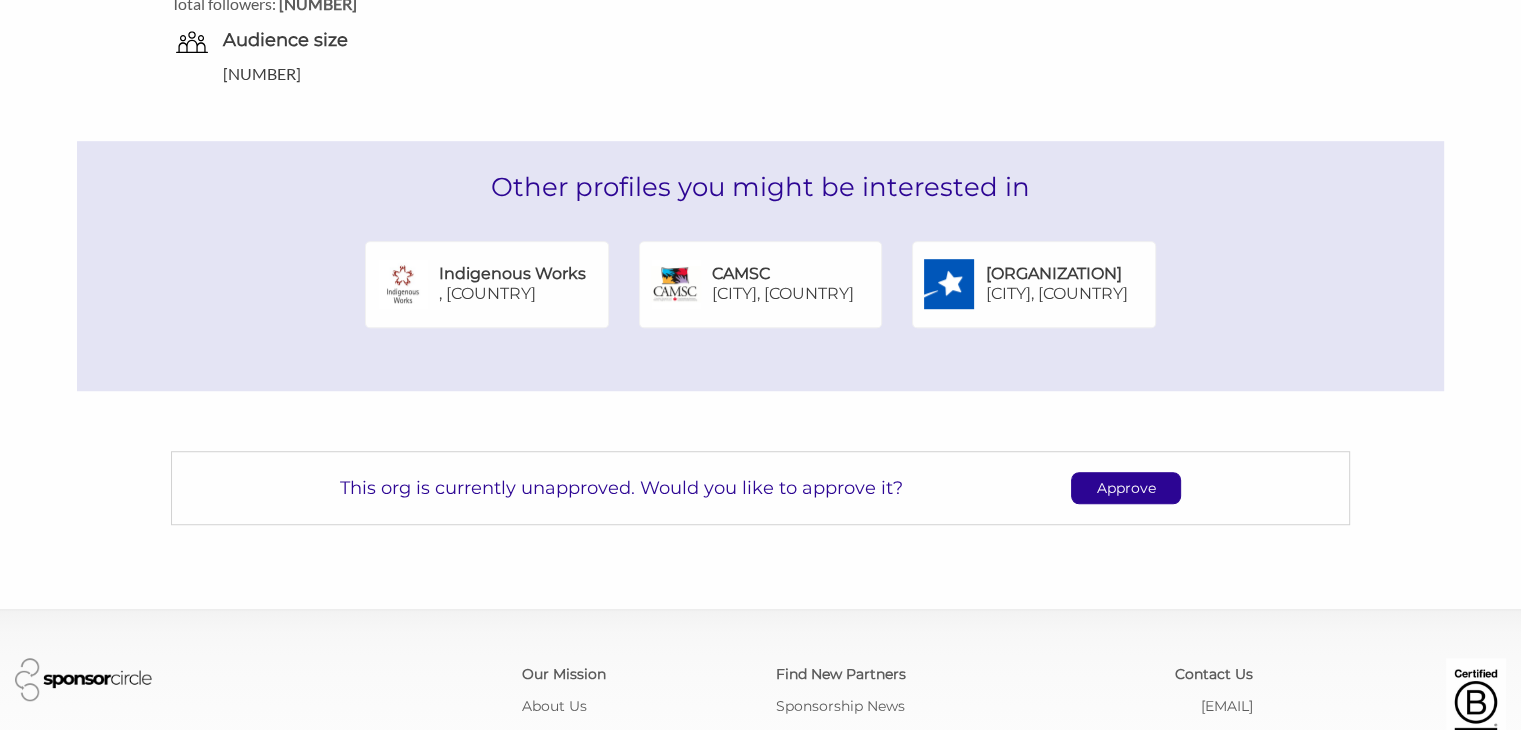 scroll, scrollTop: 1231, scrollLeft: 0, axis: vertical 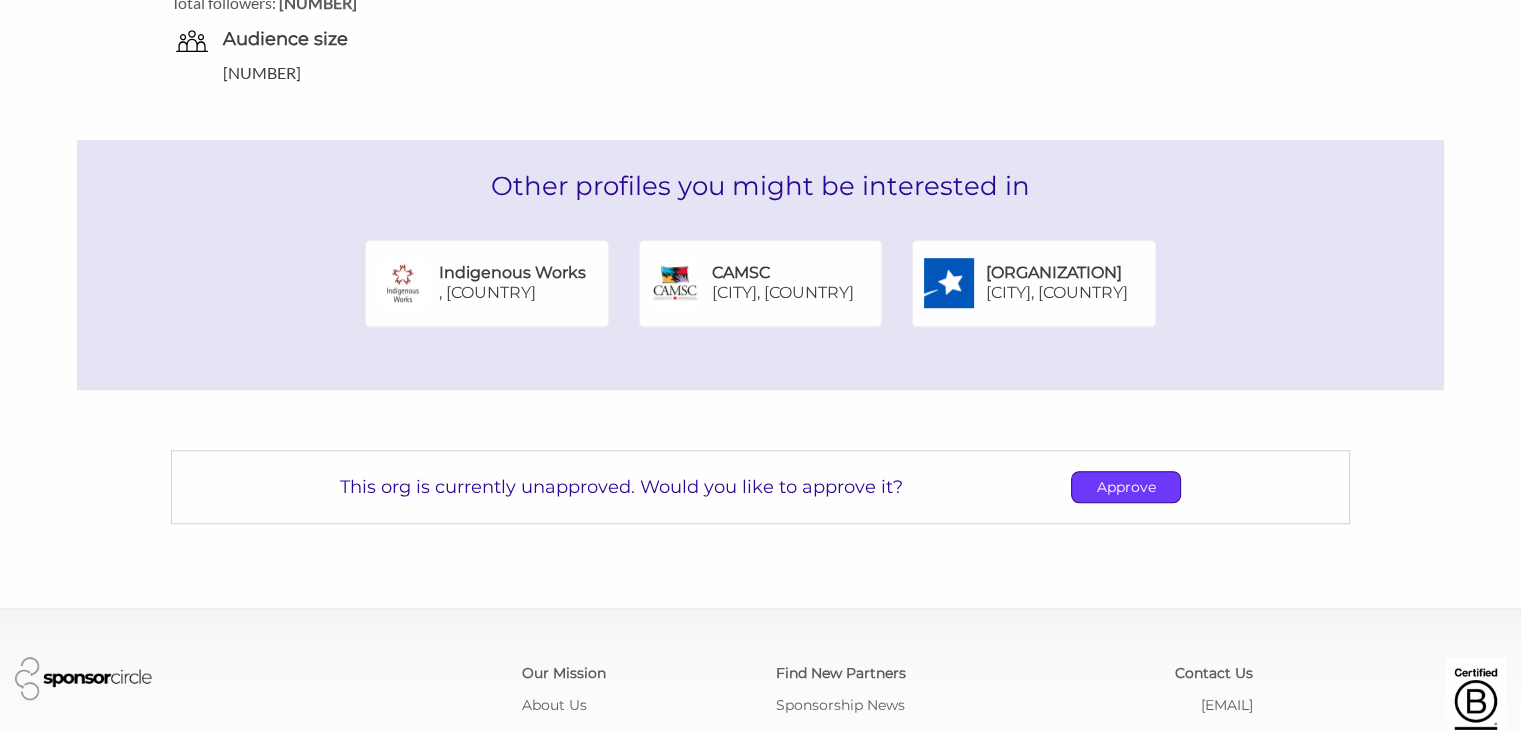 click on "Approve" at bounding box center [1126, 487] 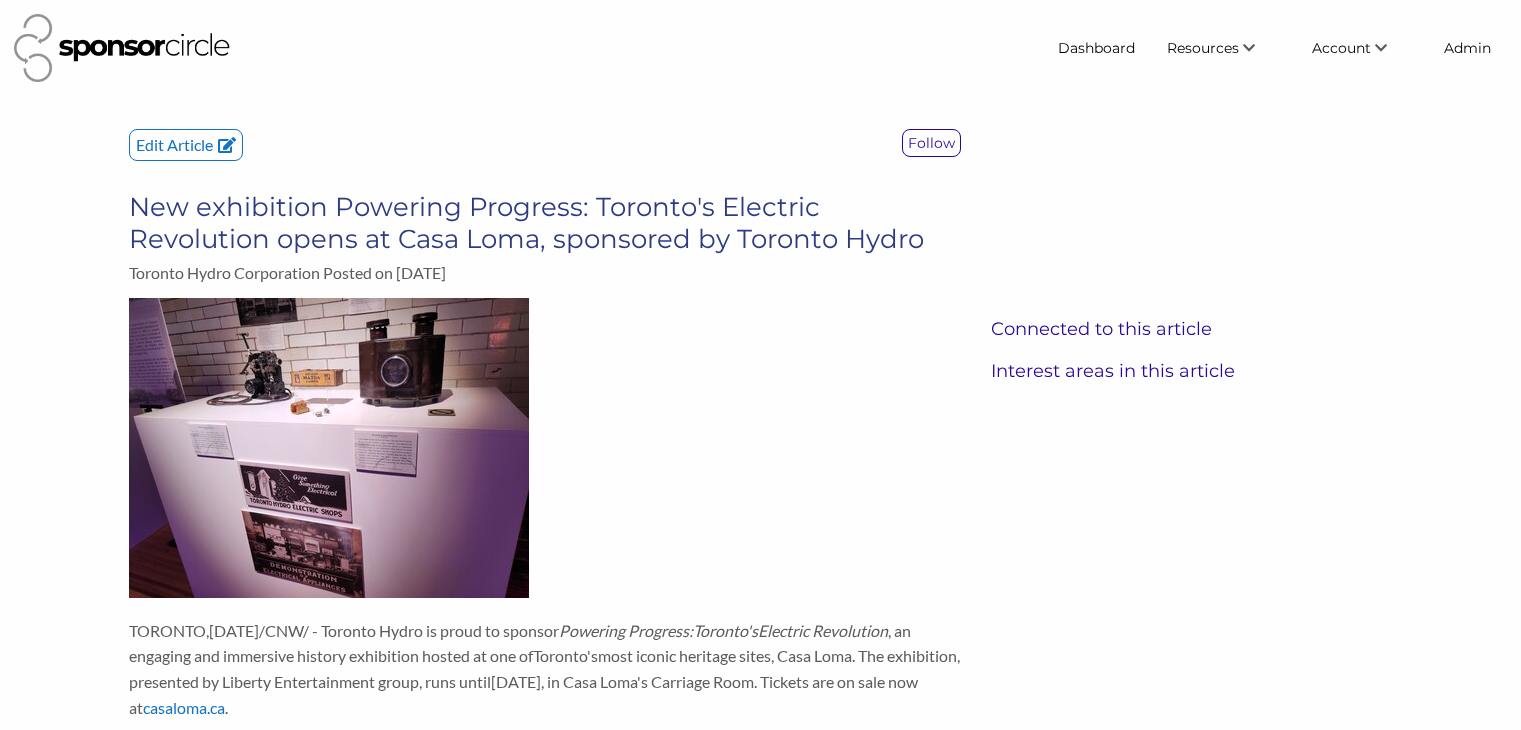scroll, scrollTop: 0, scrollLeft: 0, axis: both 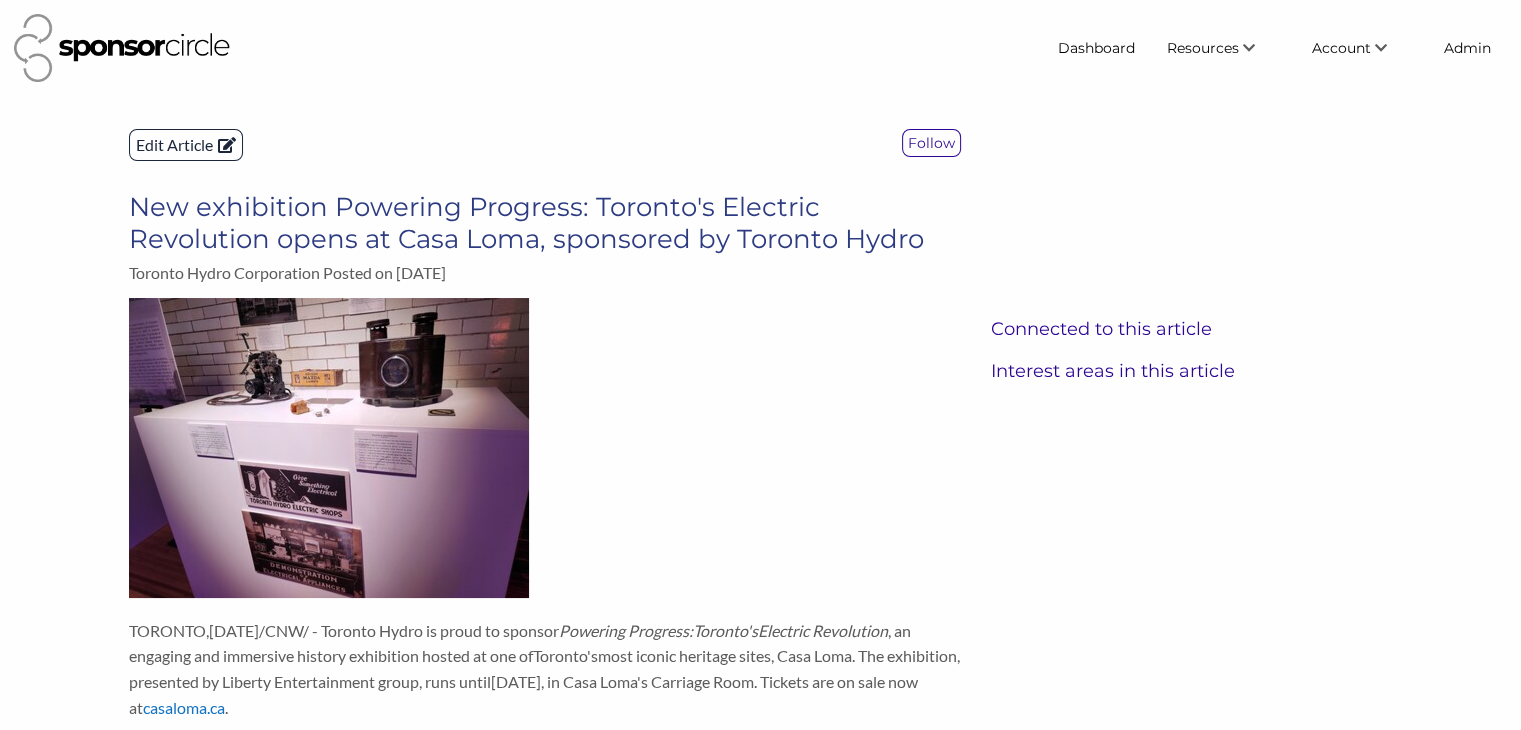 click on "Edit Article" 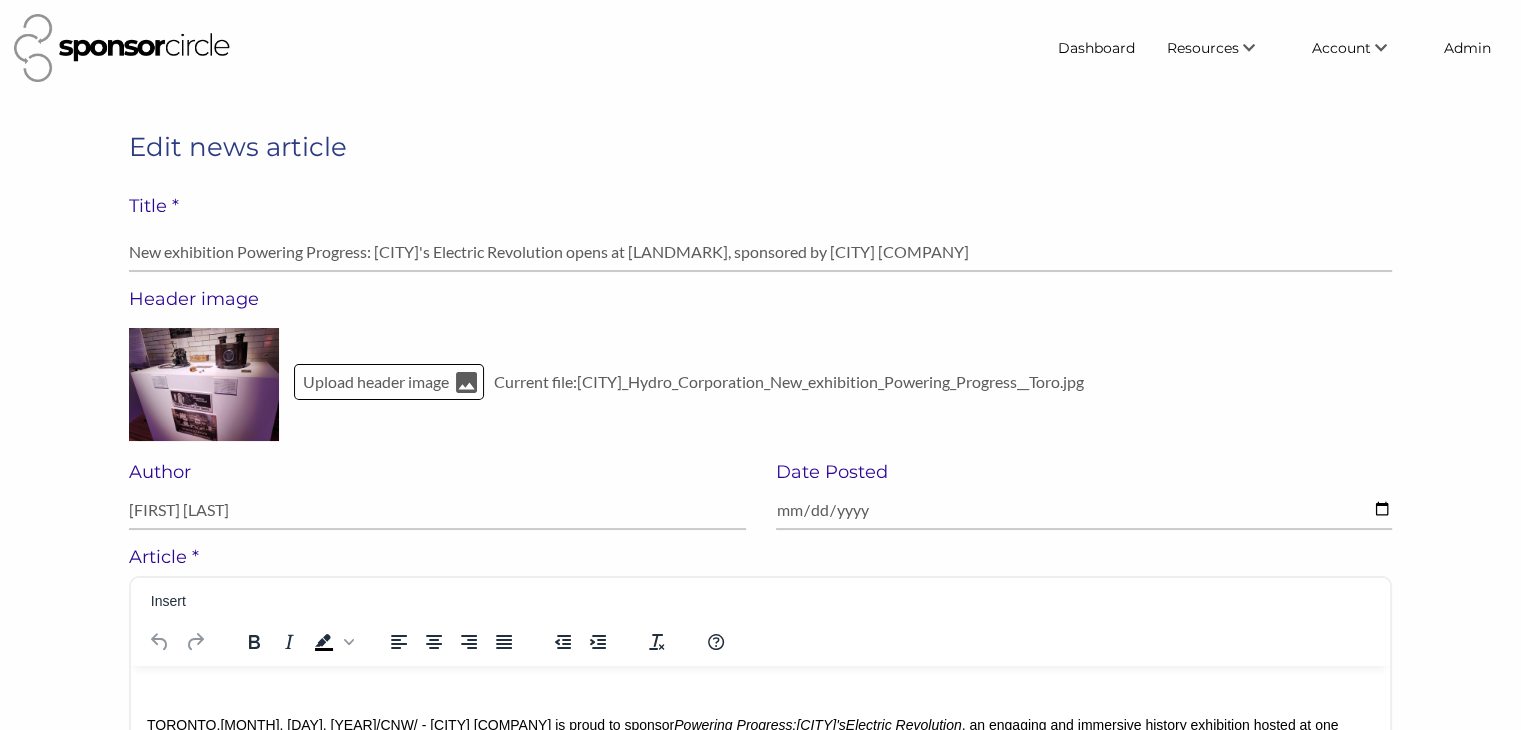scroll, scrollTop: 224, scrollLeft: 0, axis: vertical 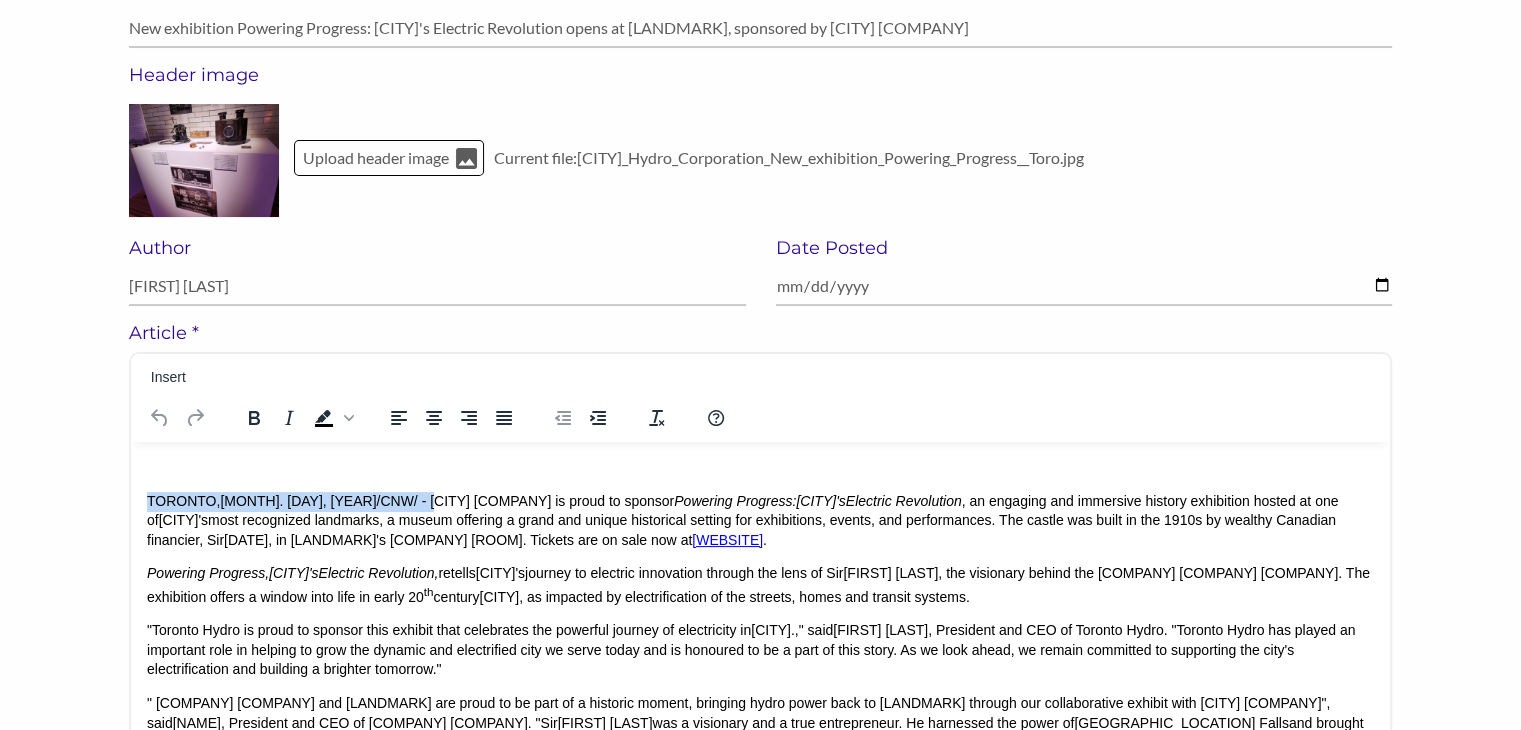 drag, startPoint x: 360, startPoint y: 499, endPoint x: 148, endPoint y: 482, distance: 212.68051 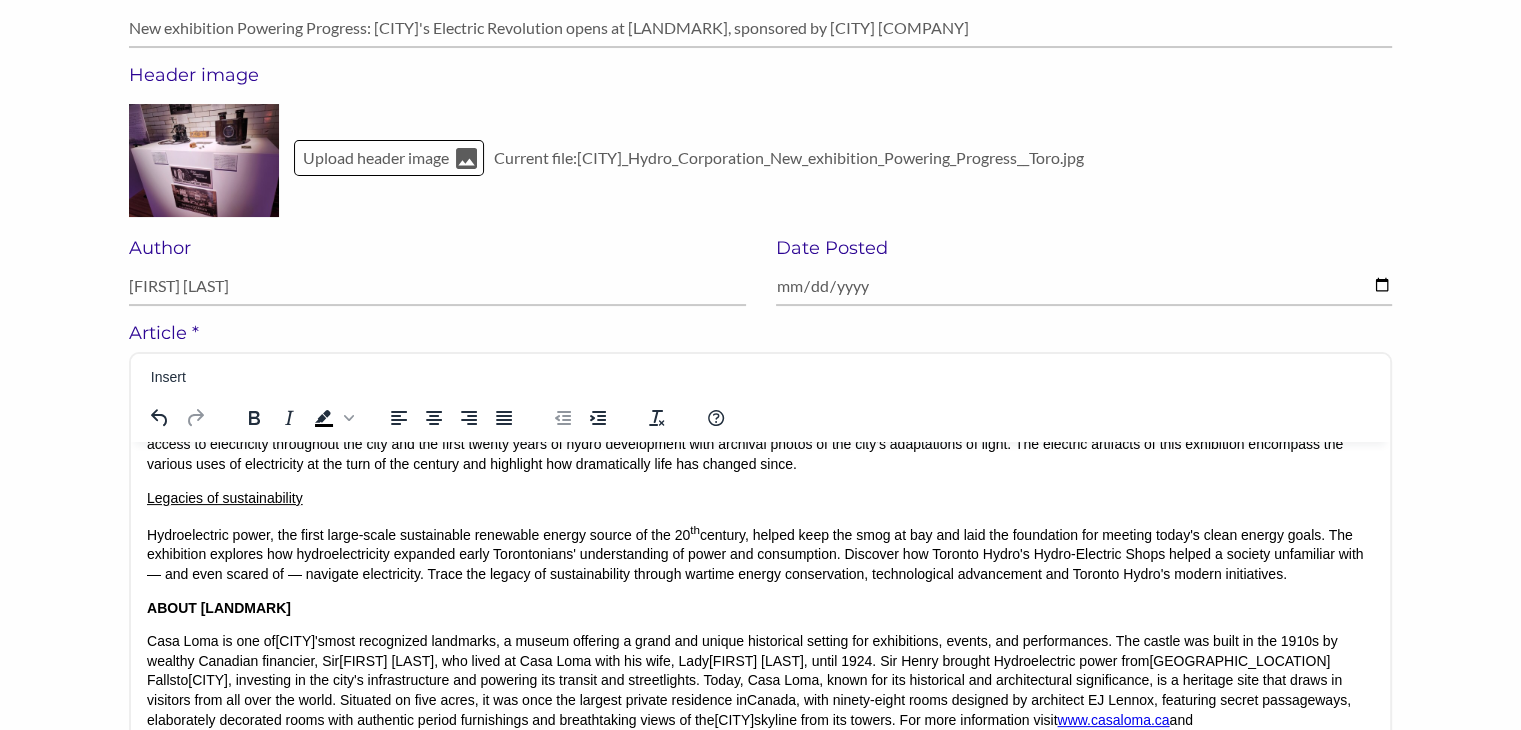 scroll, scrollTop: 652, scrollLeft: 0, axis: vertical 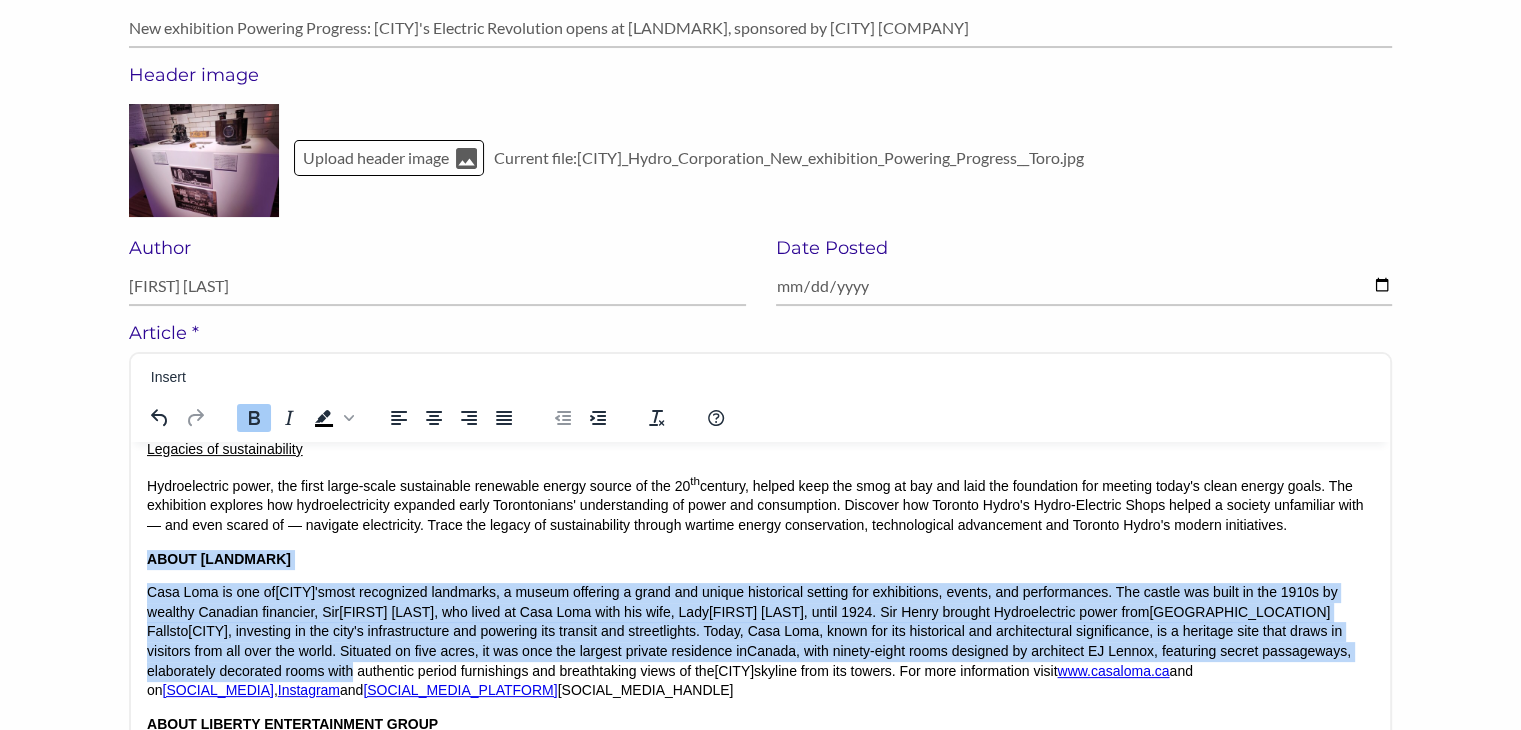 drag, startPoint x: 147, startPoint y: 544, endPoint x: 216, endPoint y: 647, distance: 123.97581 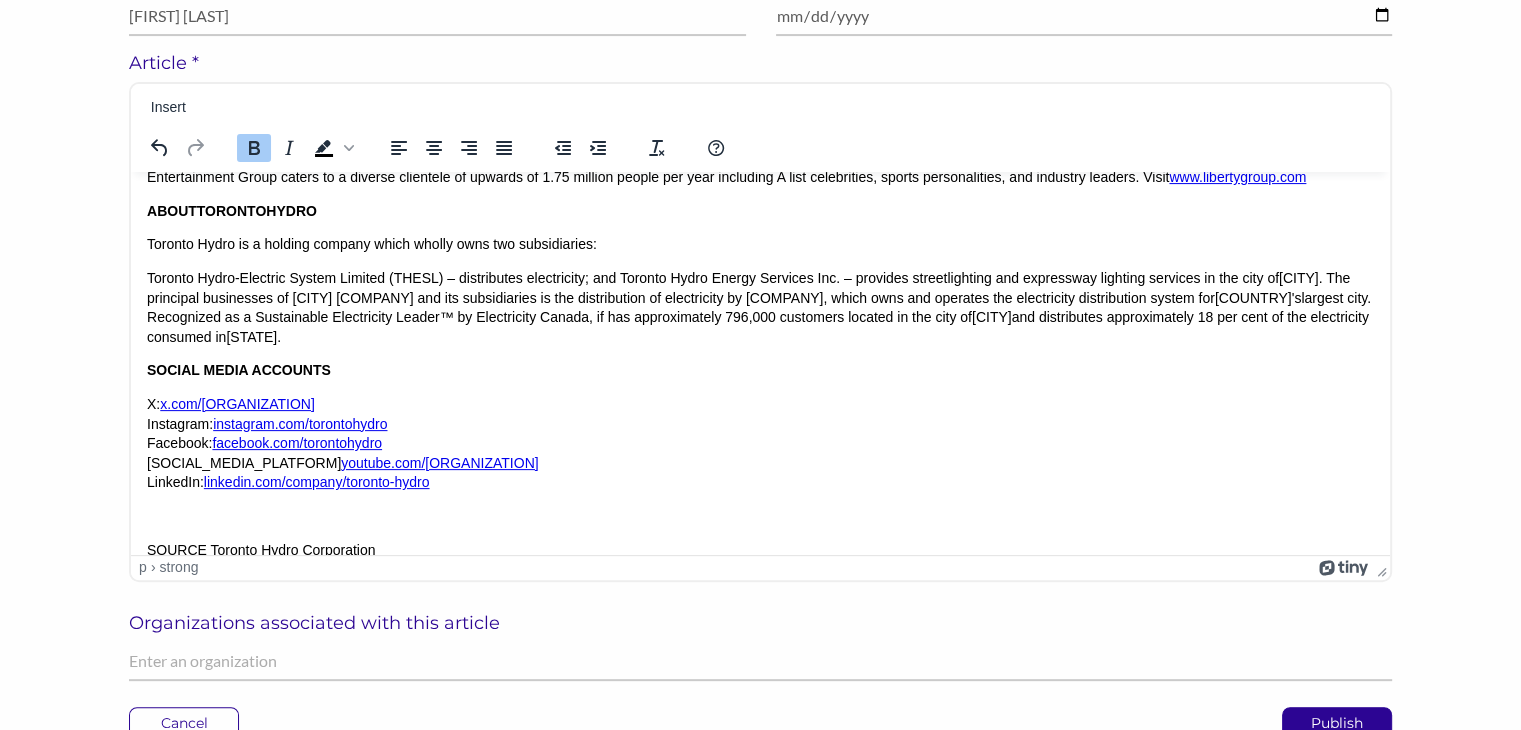 scroll, scrollTop: 496, scrollLeft: 0, axis: vertical 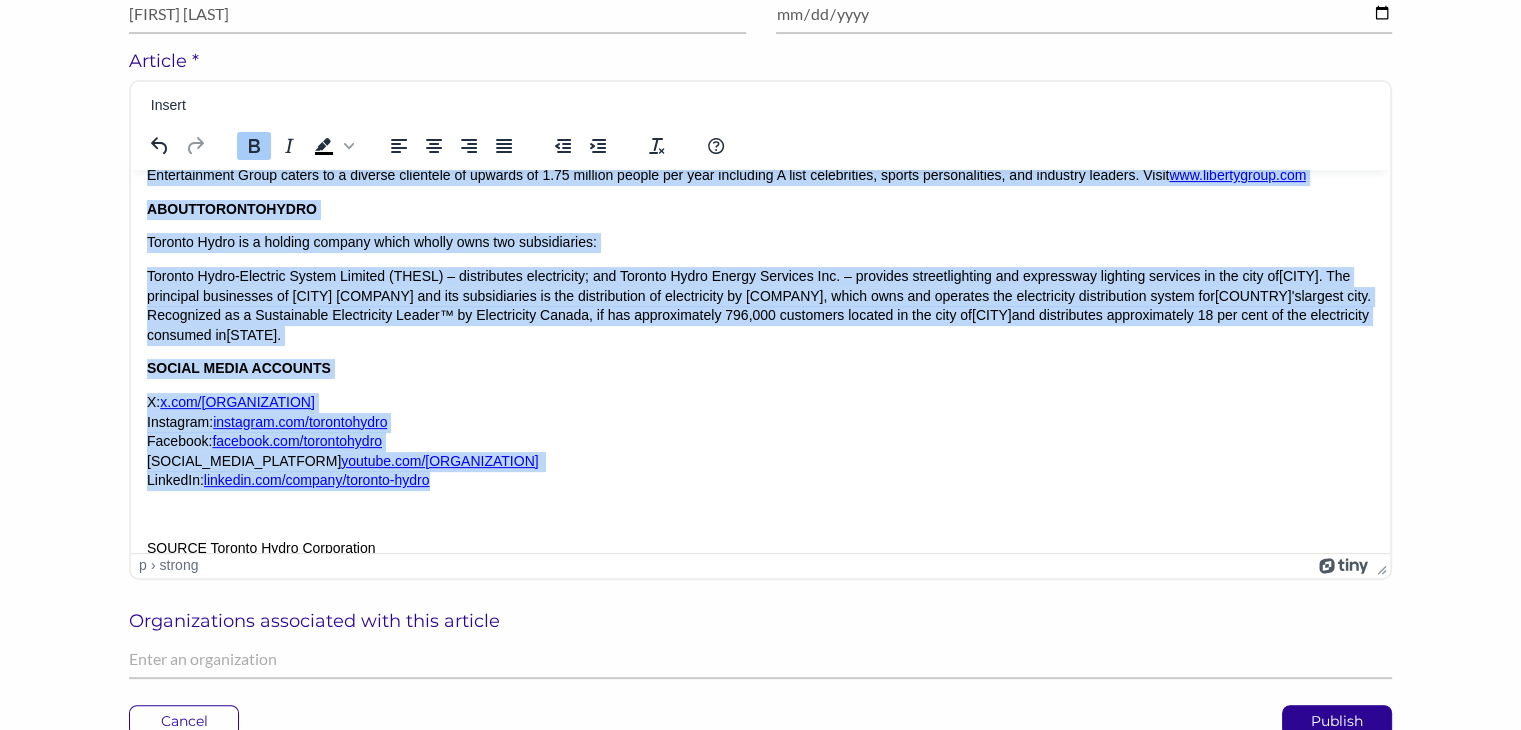 click on "X: x.com/[ORGANIZATION] Instagram: instagram.com/[ORGANIZATION] Facebook: facebook.com/[ORGANIZATION] YouTube: youtube.com/[ORGANIZATION] LinkedIn: linkedin.com/company/[ORGANIZATION]" at bounding box center [760, 441] 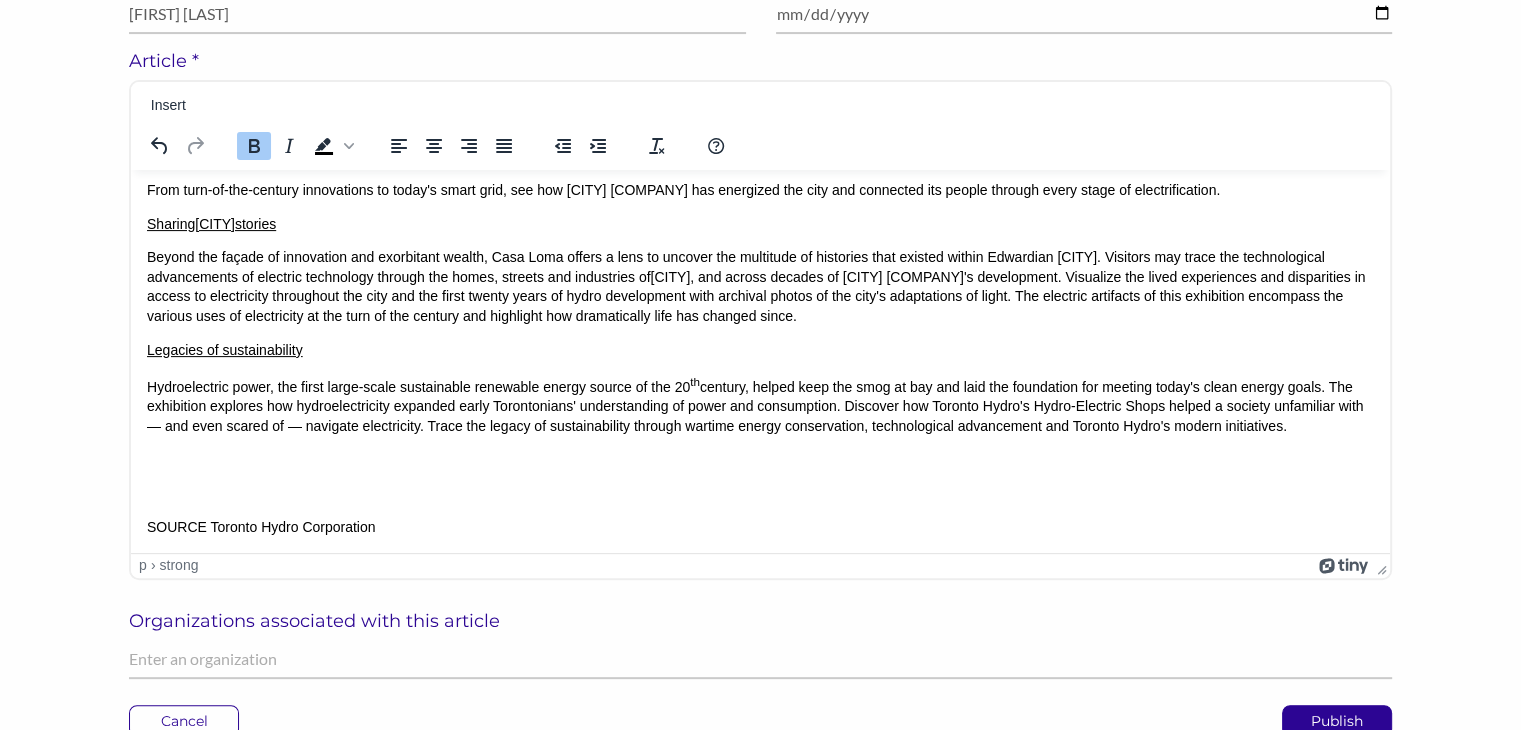 scroll, scrollTop: 457, scrollLeft: 0, axis: vertical 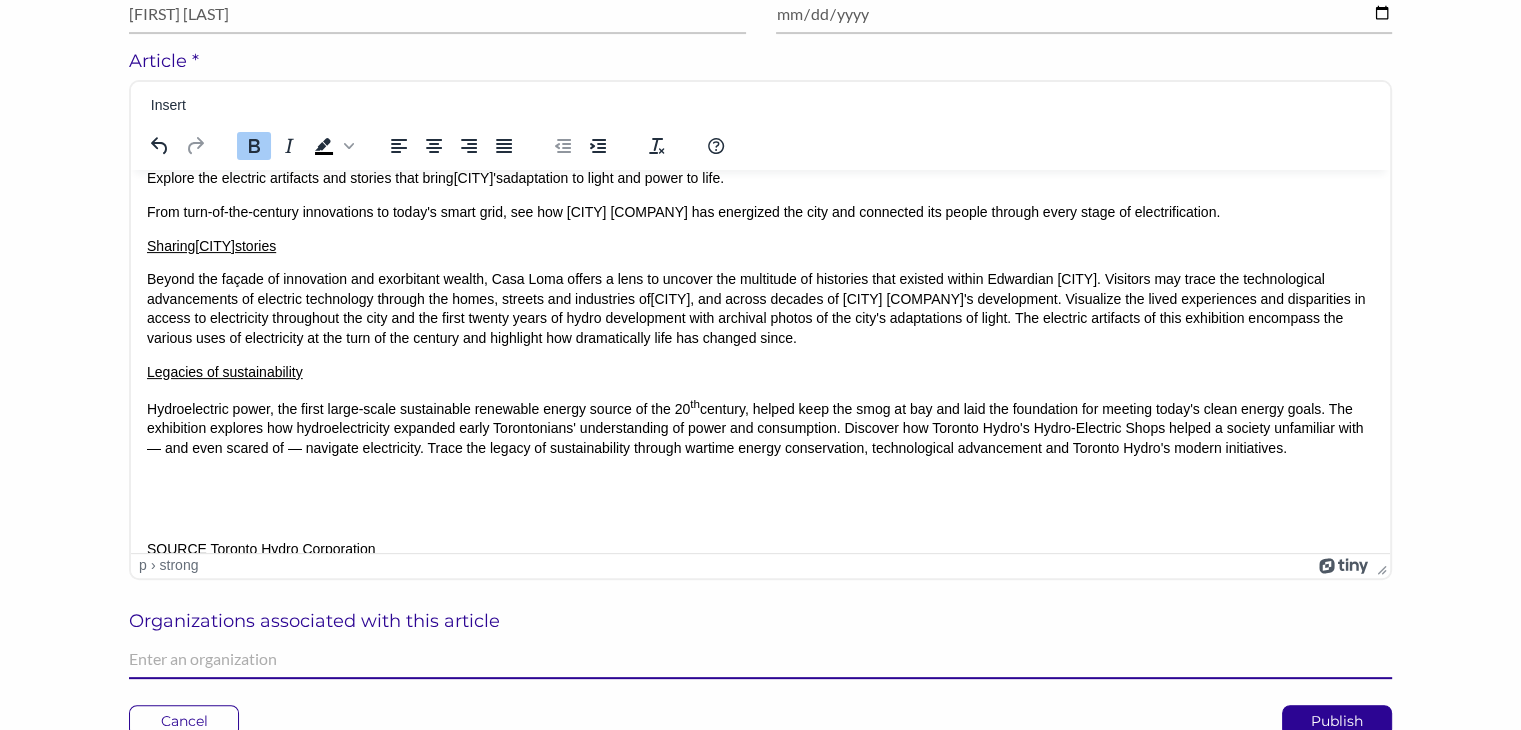 click at bounding box center (760, 659) 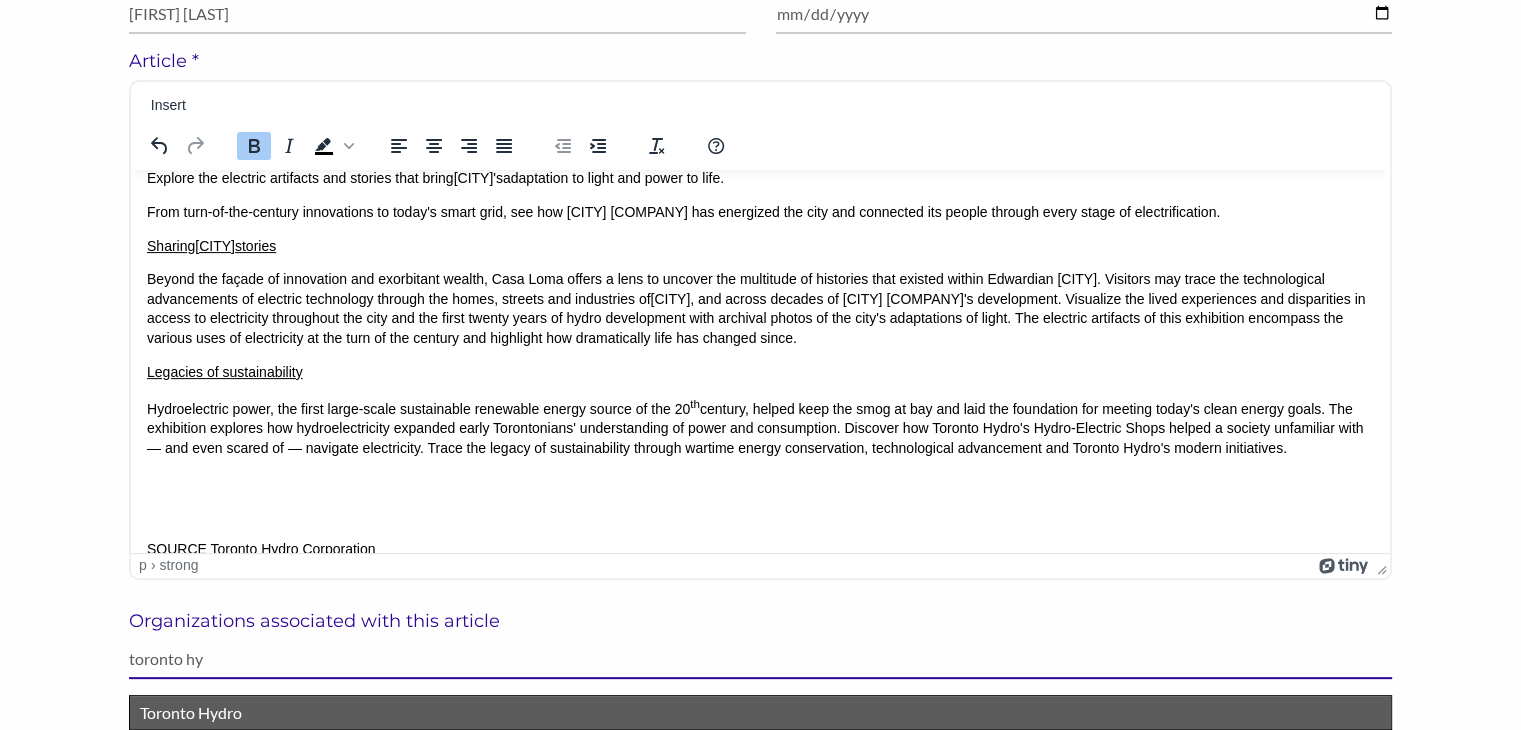 type on "toronto hy" 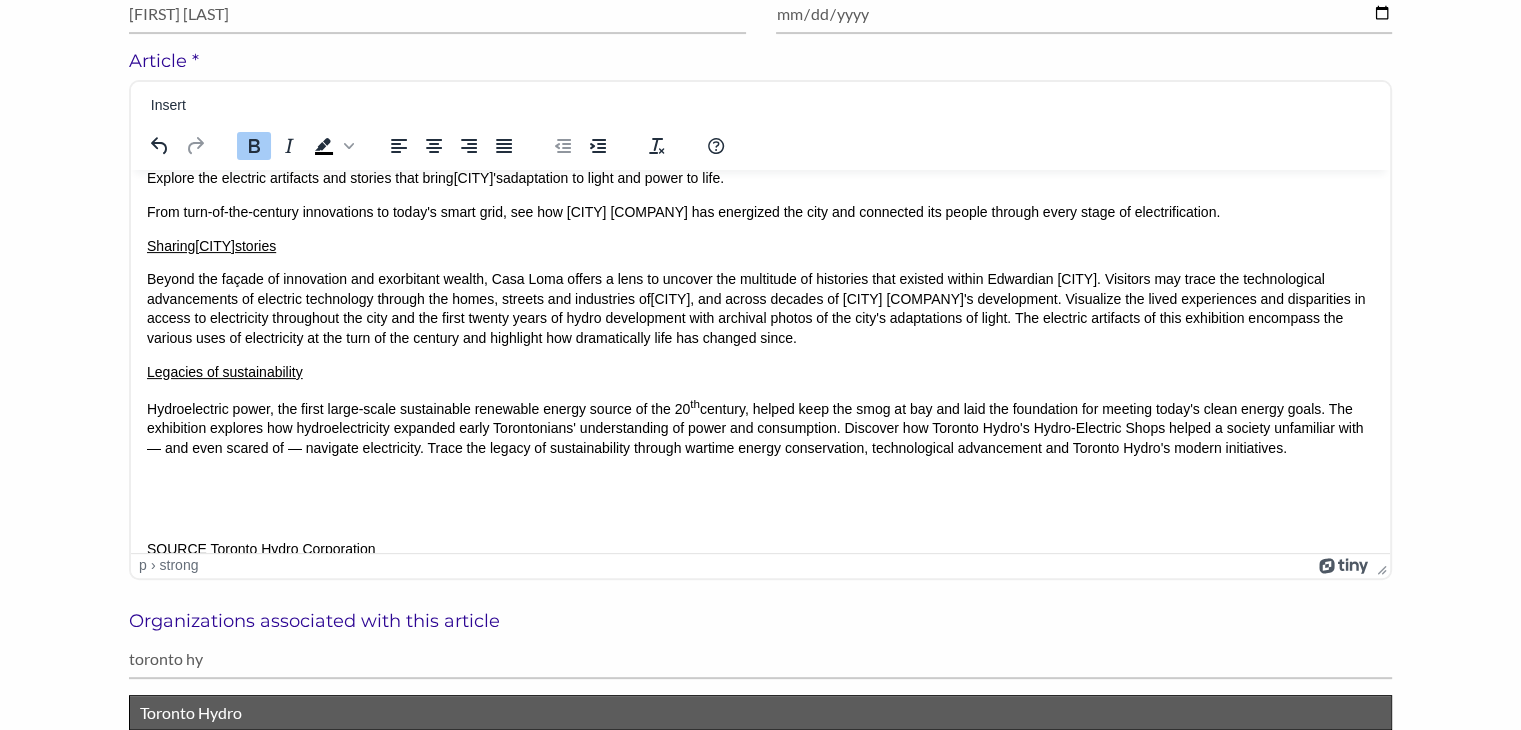 click on "Toronto Hydro" at bounding box center [760, 713] 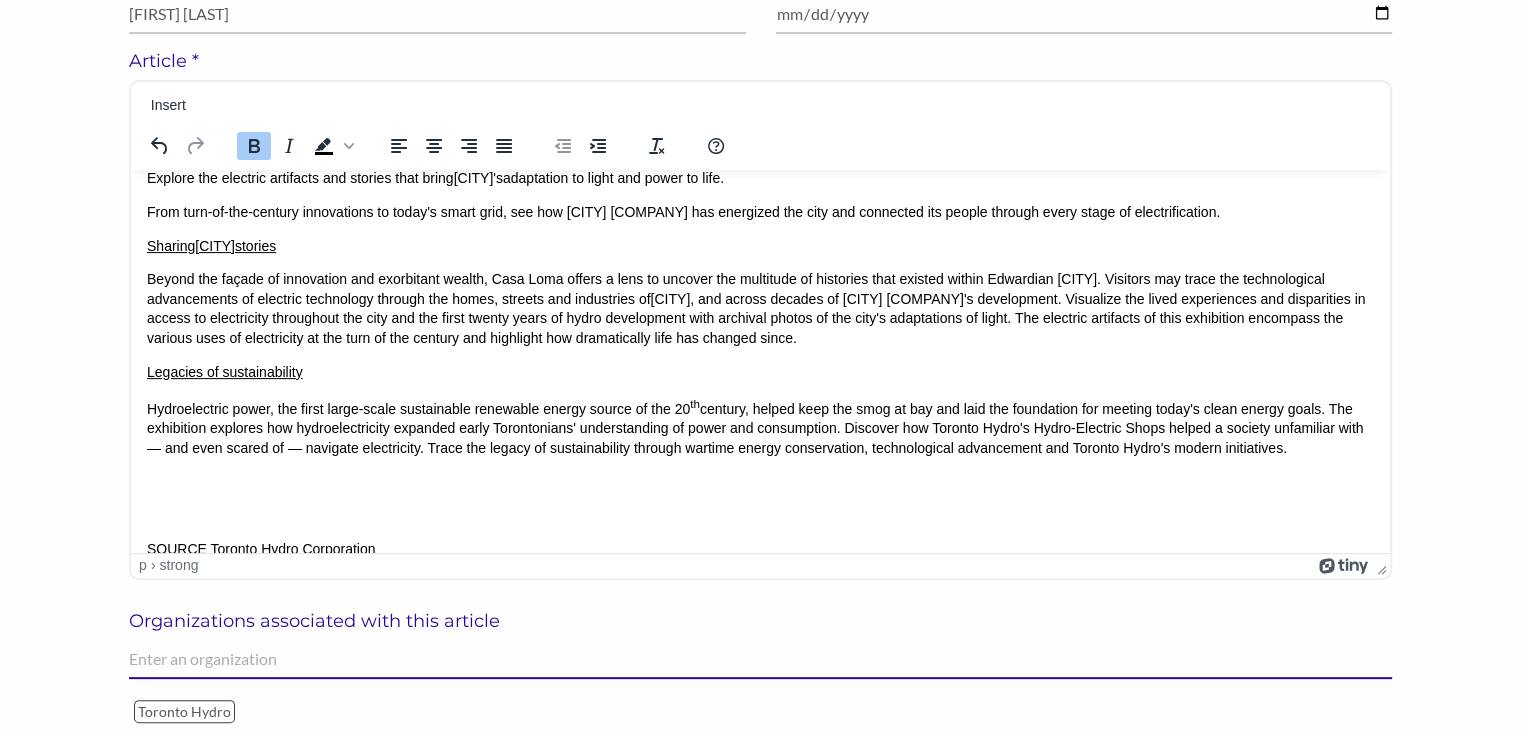 click at bounding box center [760, 659] 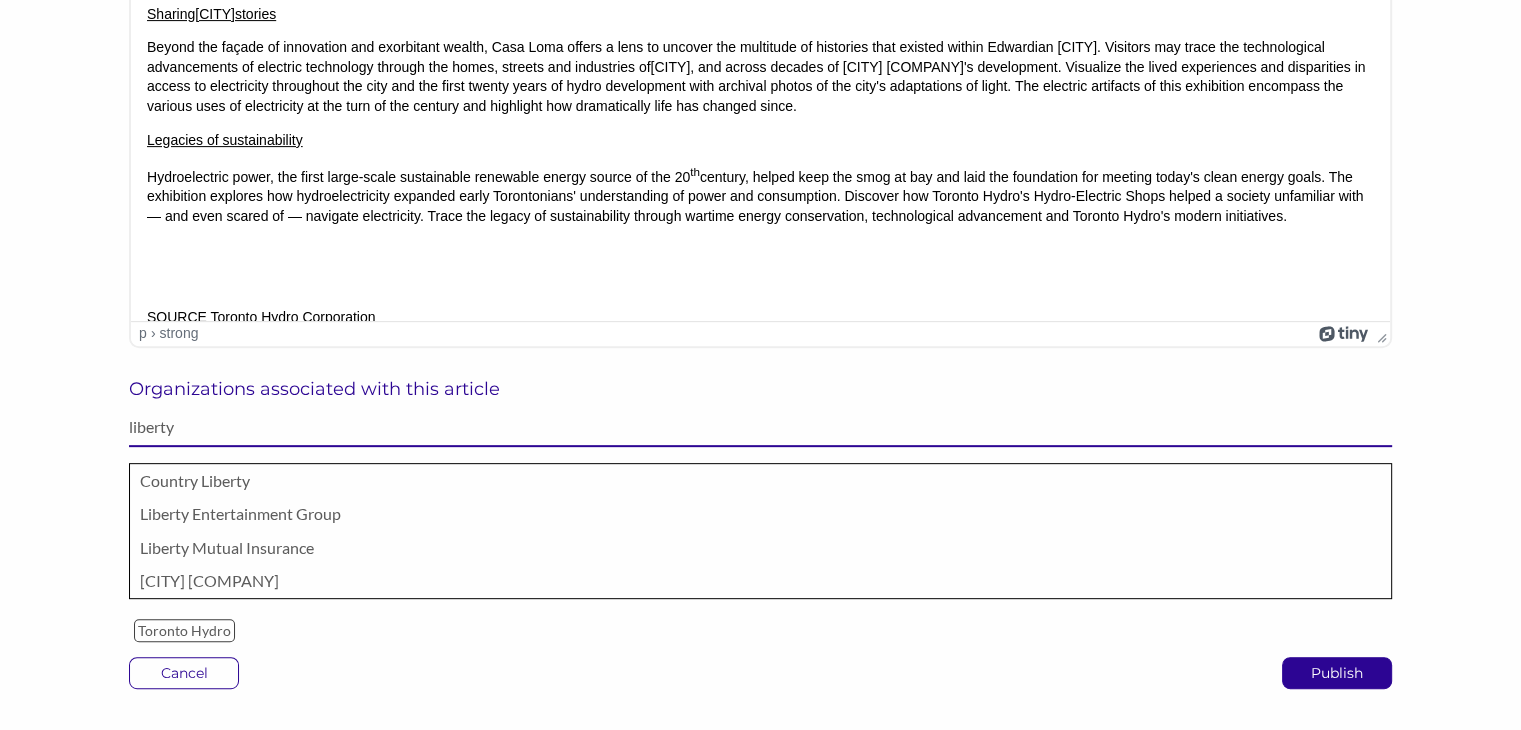 scroll, scrollTop: 735, scrollLeft: 0, axis: vertical 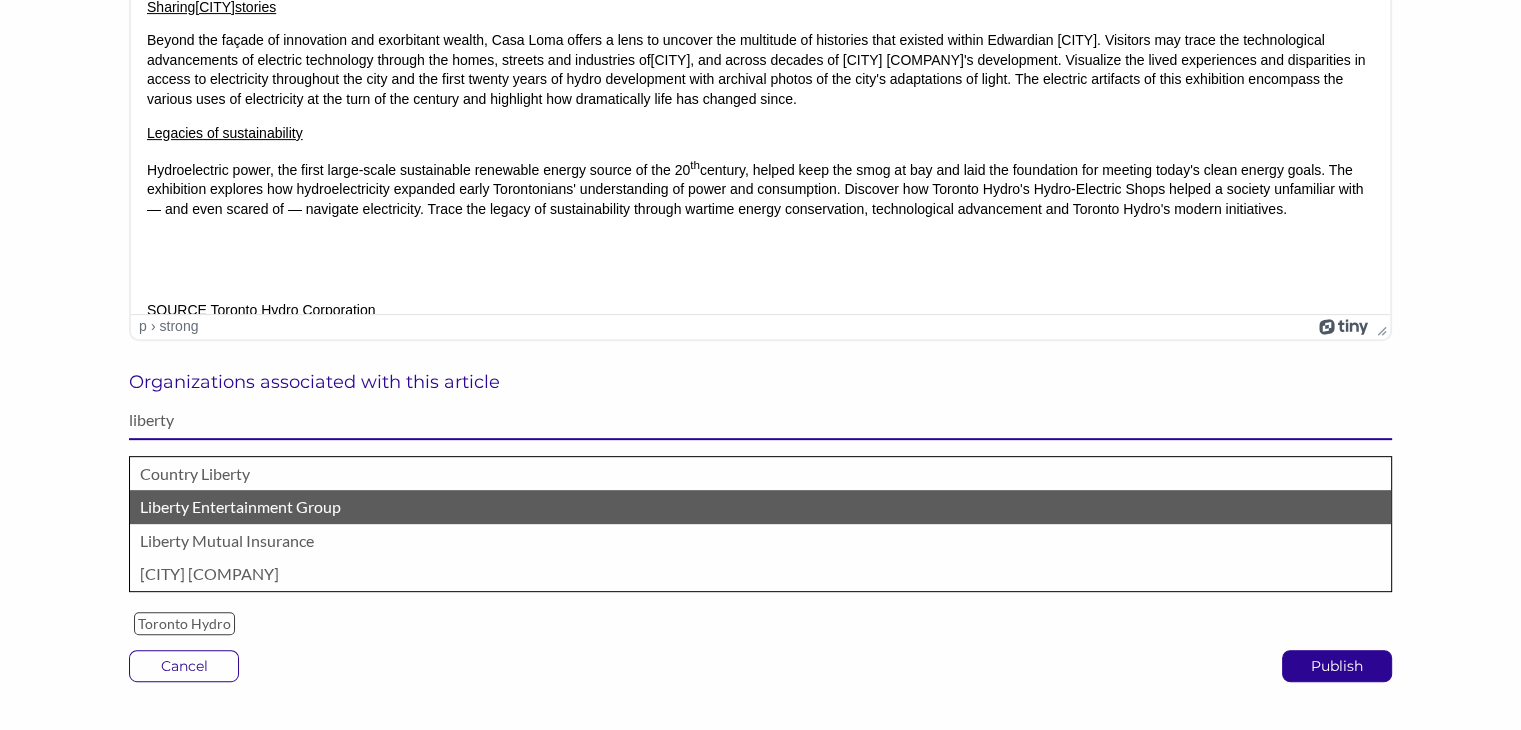 type on "liberty" 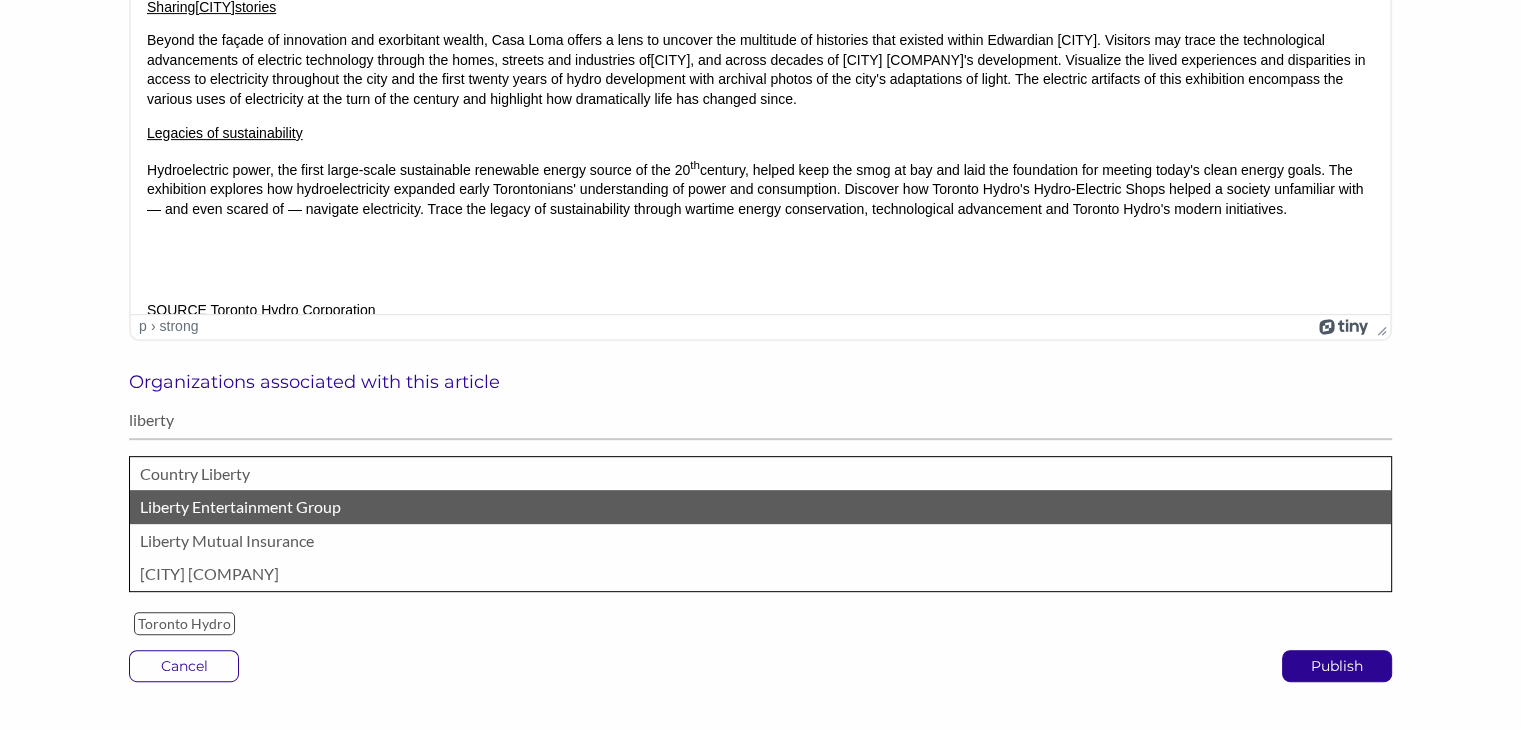 click on "Liberty Entertainment Group" at bounding box center [760, 507] 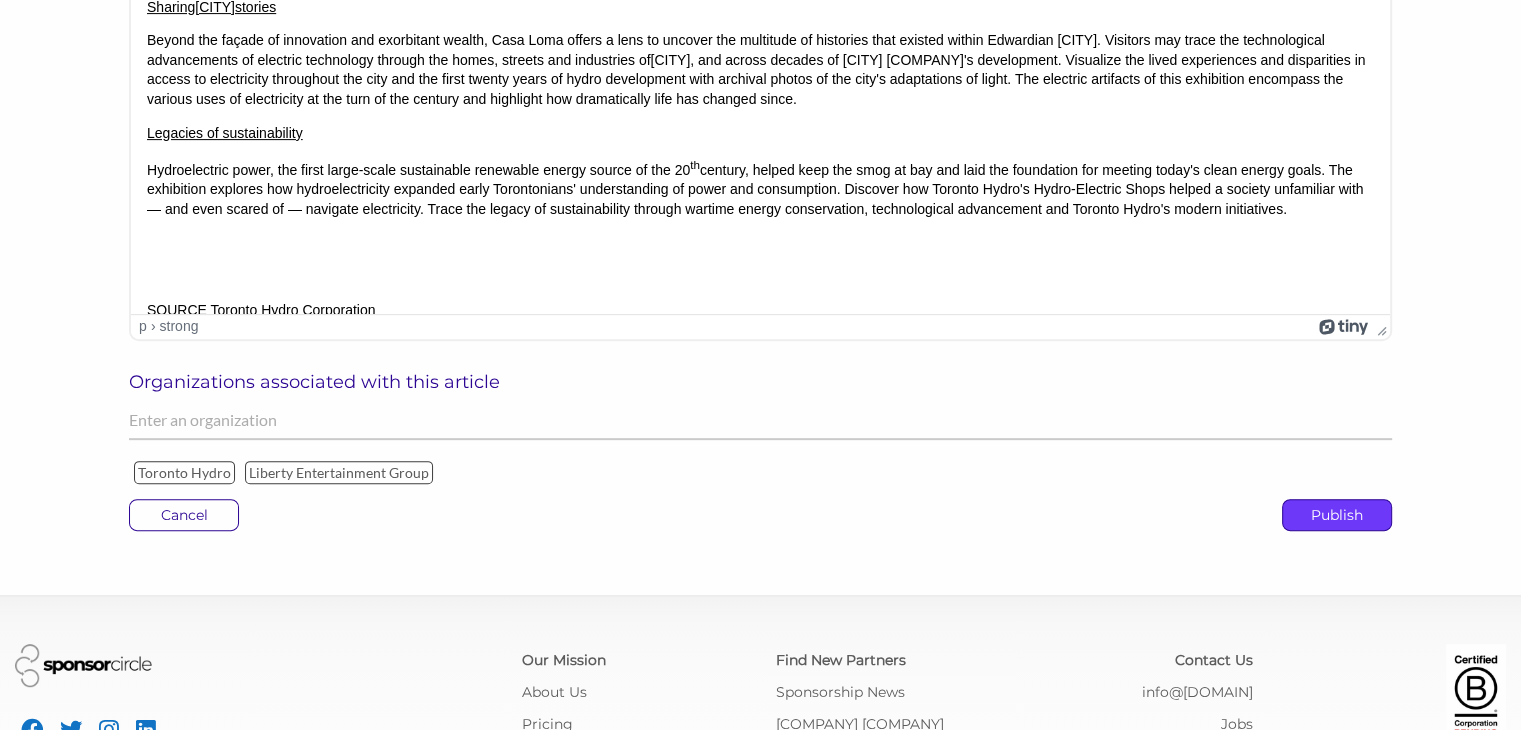click on "Publish" 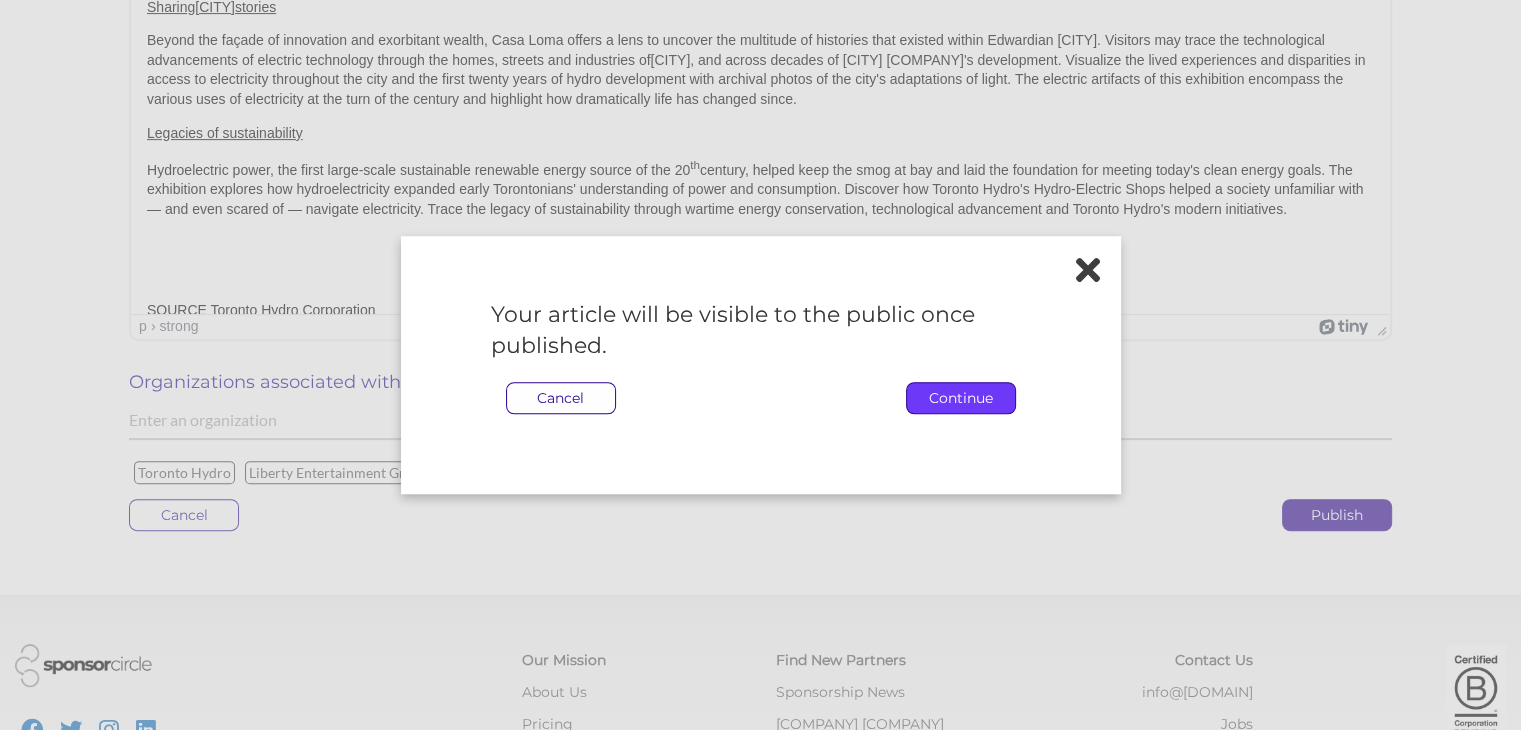 click on "Continue" at bounding box center (961, 398) 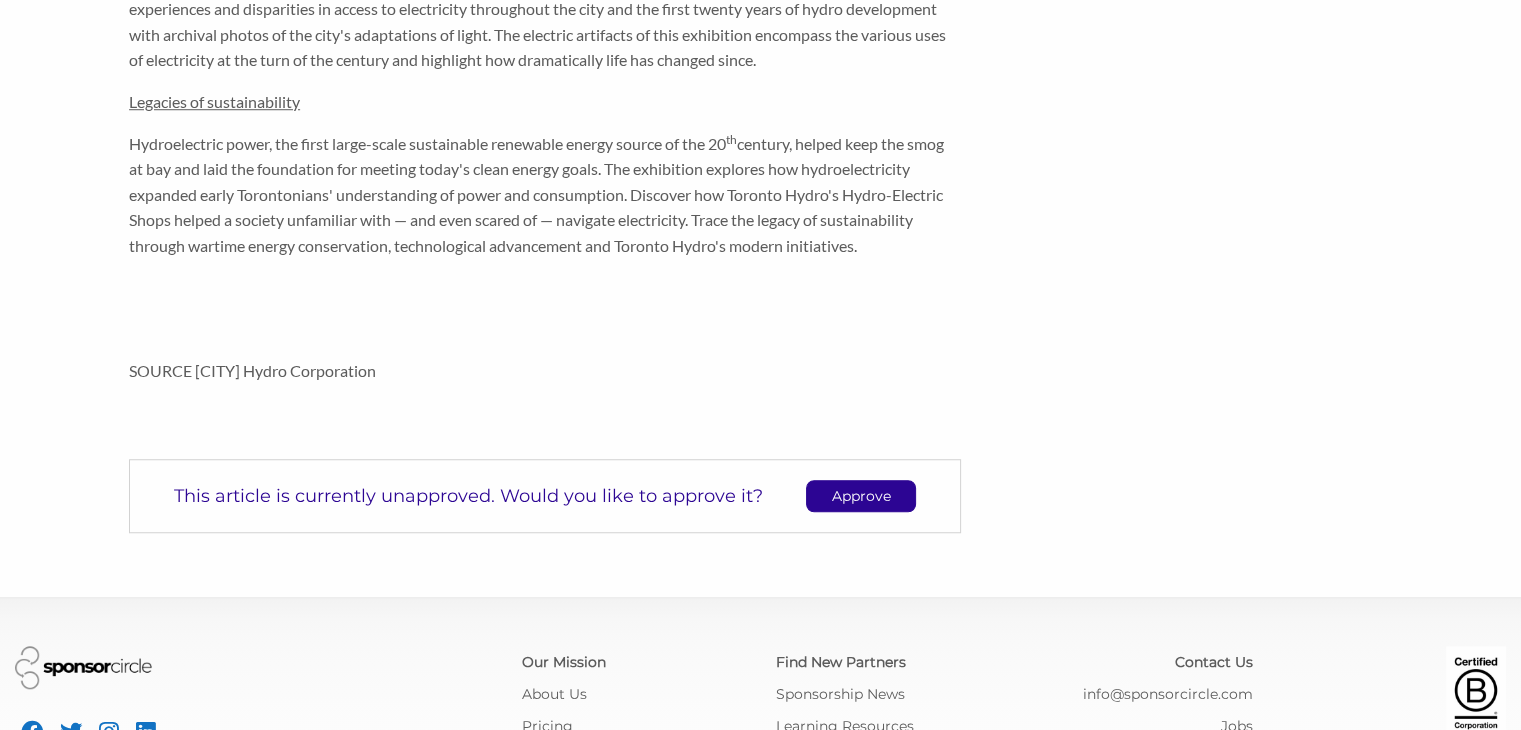 scroll, scrollTop: 1576, scrollLeft: 0, axis: vertical 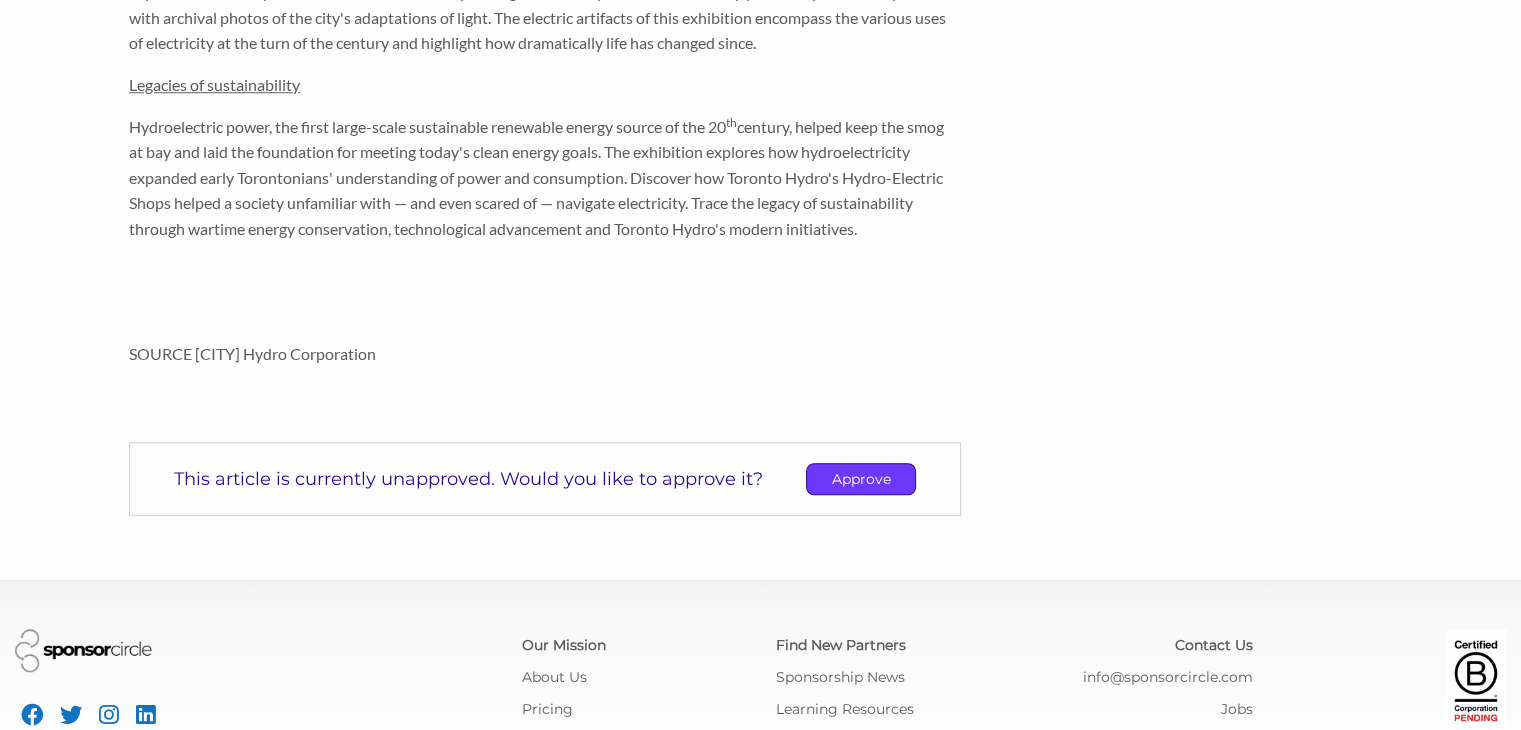 click on "Approve" 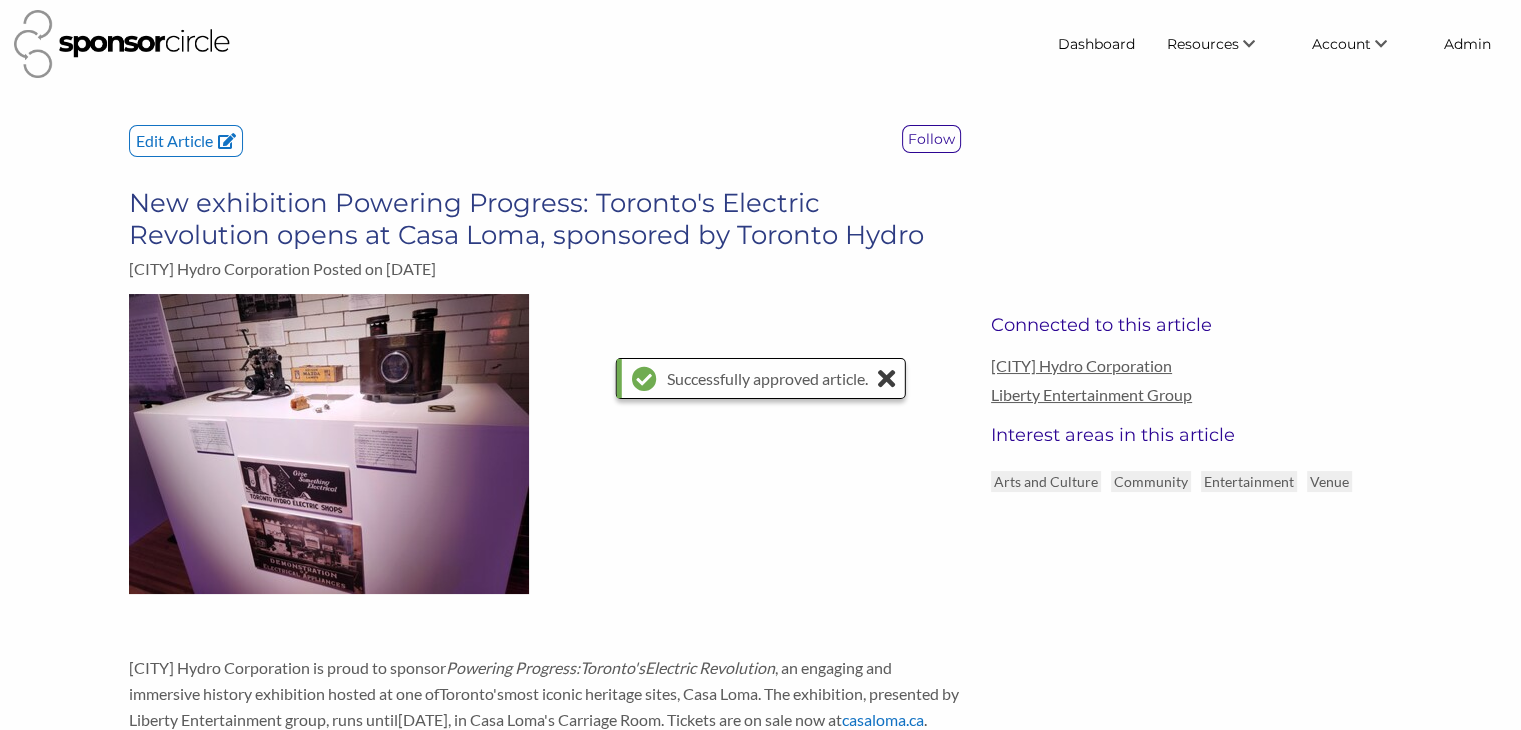 scroll, scrollTop: 0, scrollLeft: 0, axis: both 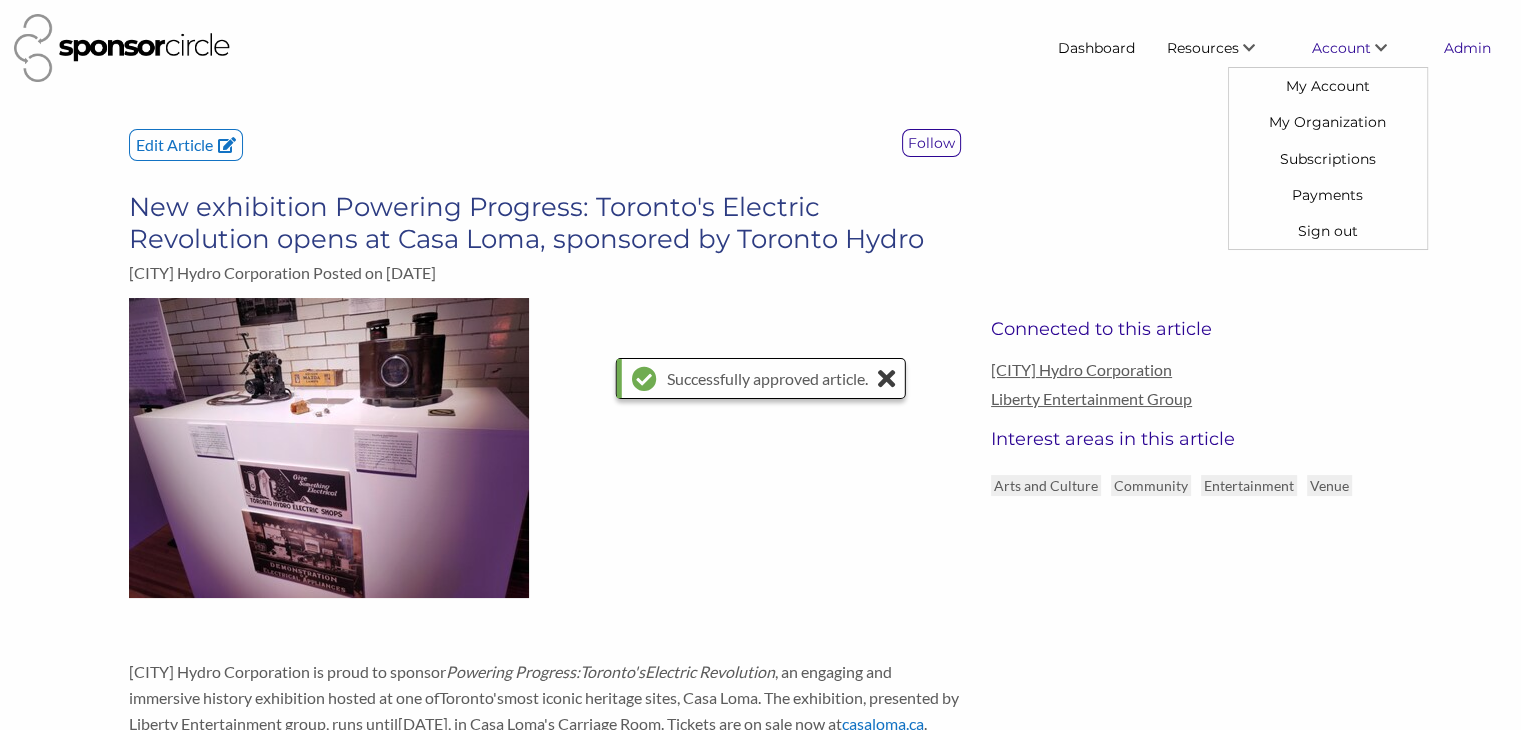 click on "Admin" at bounding box center (1467, 48) 